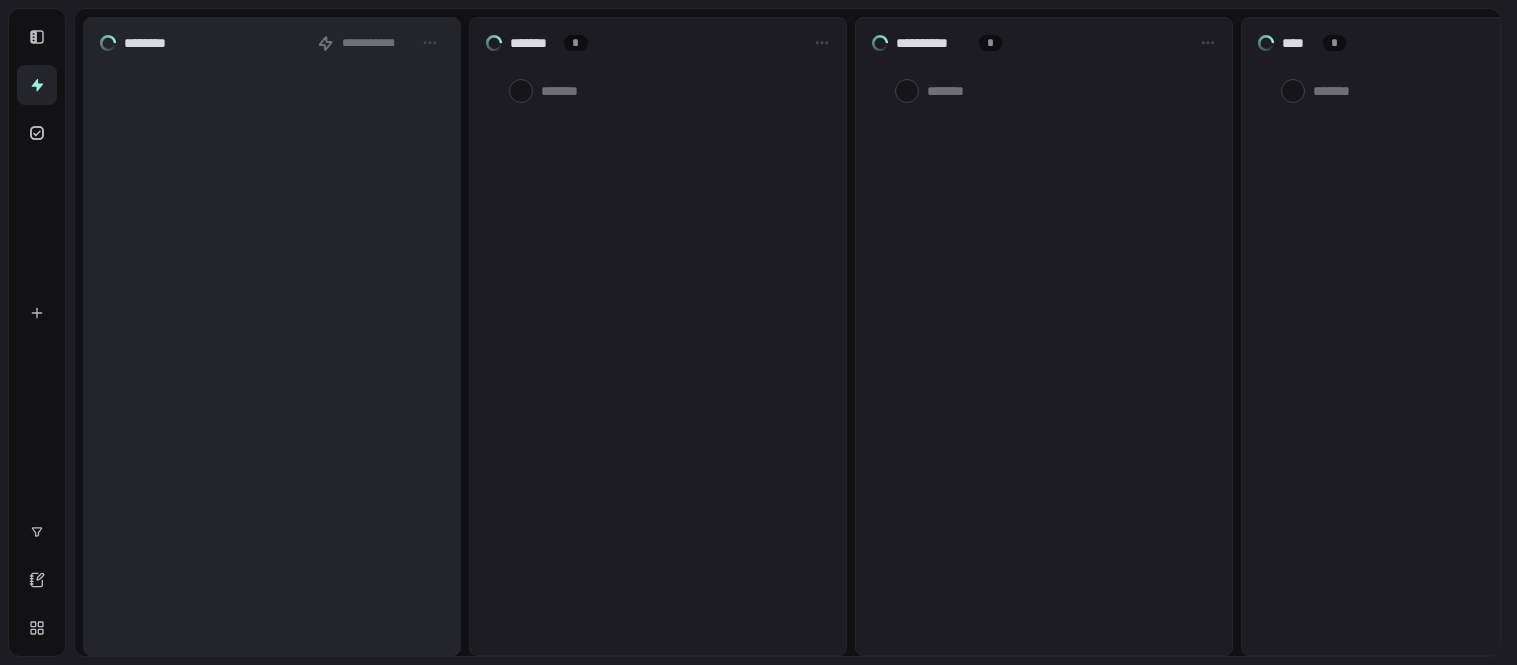 scroll, scrollTop: 0, scrollLeft: 0, axis: both 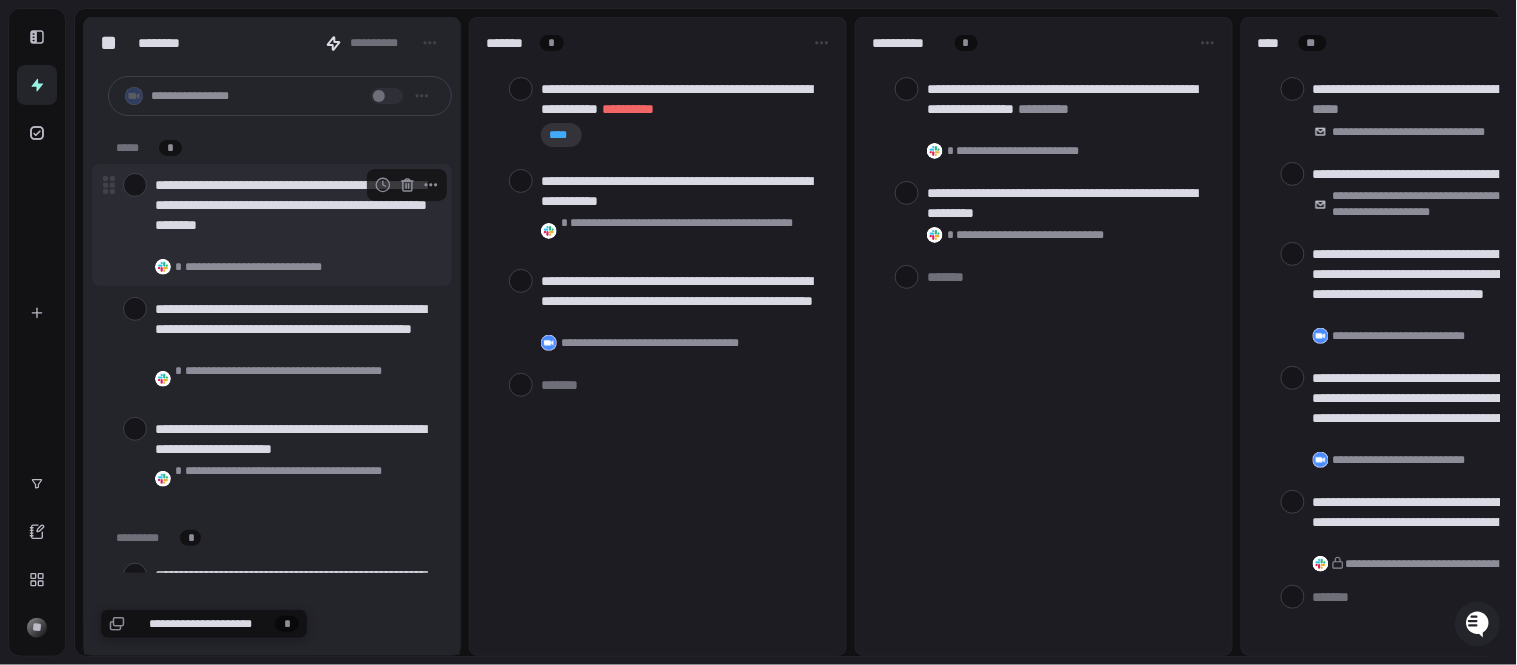 click on "**********" at bounding box center (295, 215) 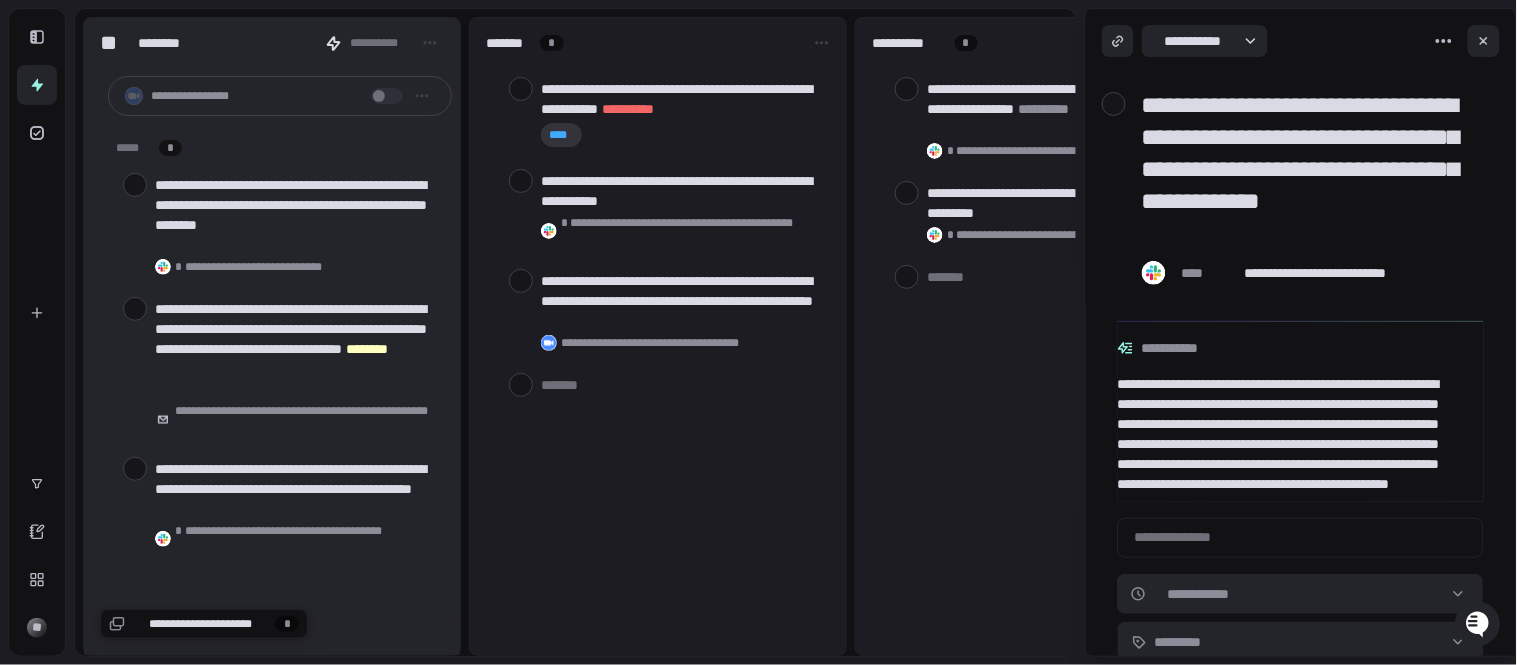 scroll, scrollTop: 32, scrollLeft: 0, axis: vertical 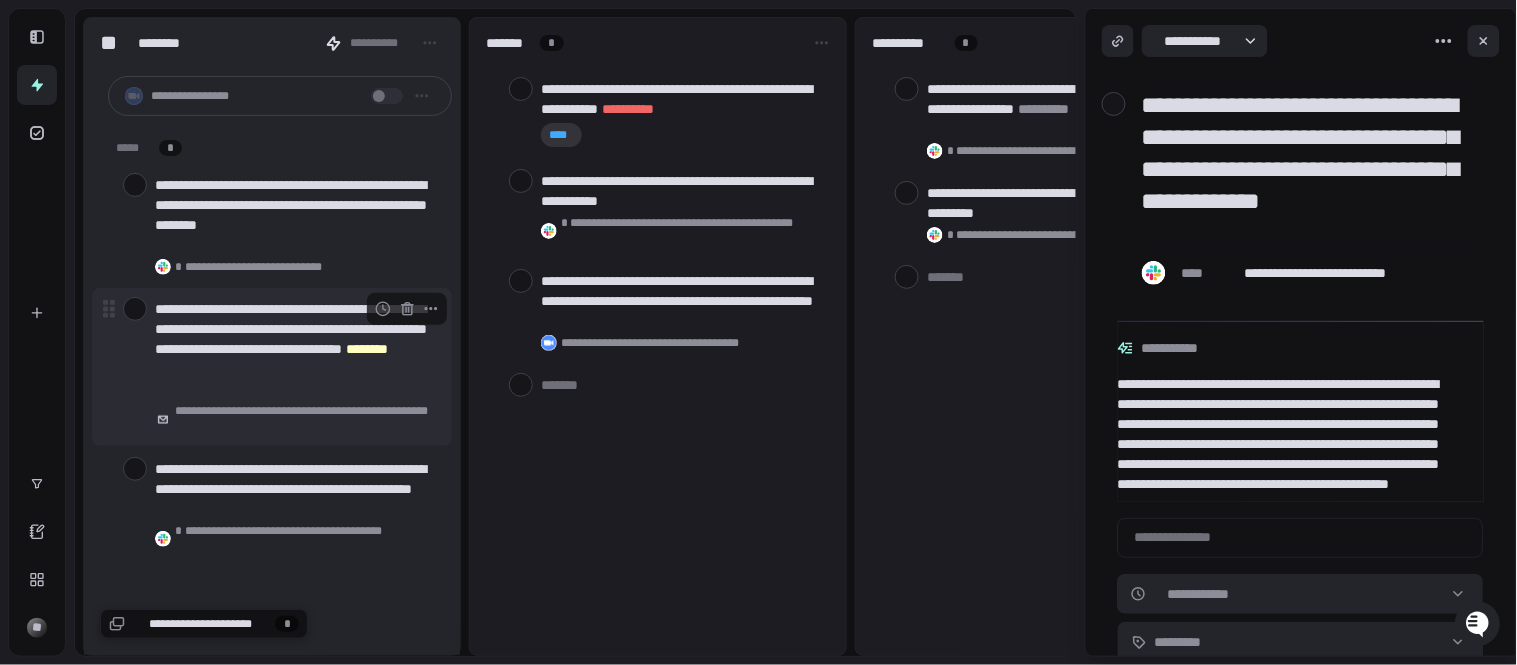 click on "**********" at bounding box center [295, 349] 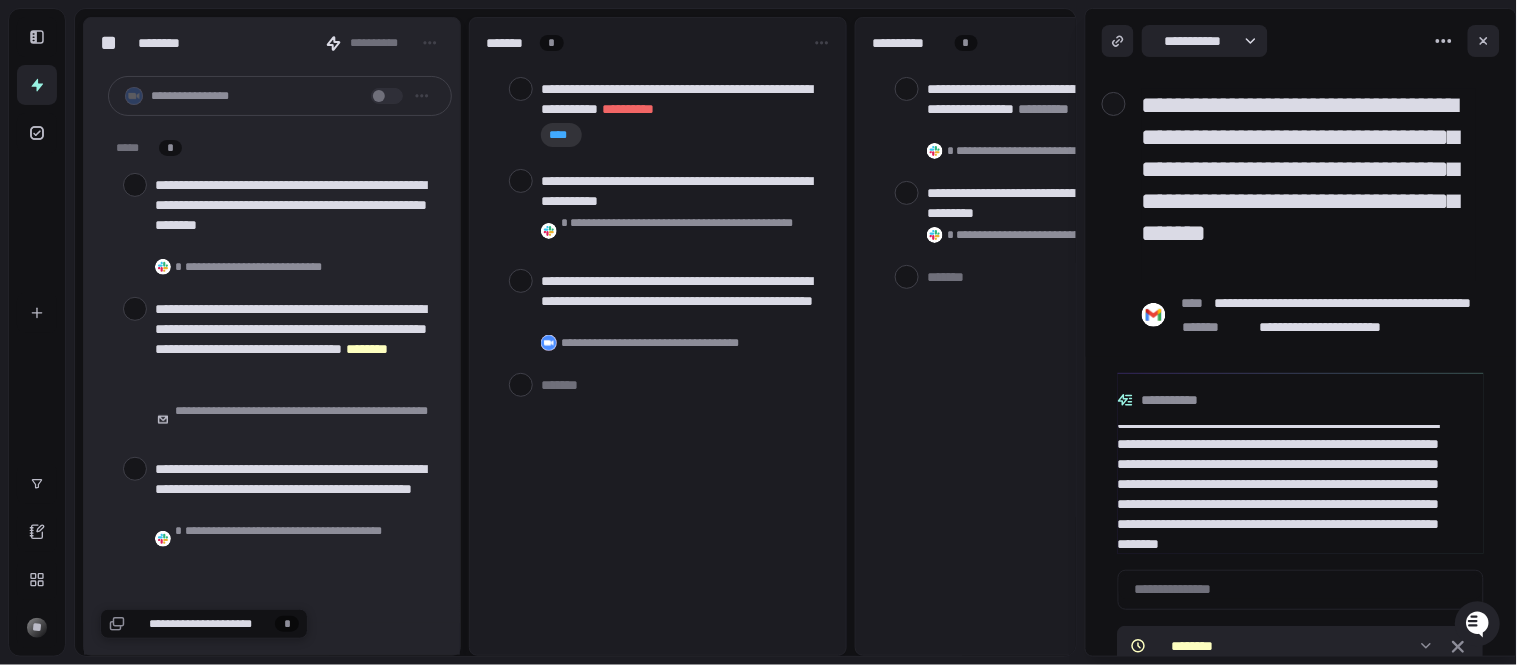 scroll, scrollTop: 51, scrollLeft: 0, axis: vertical 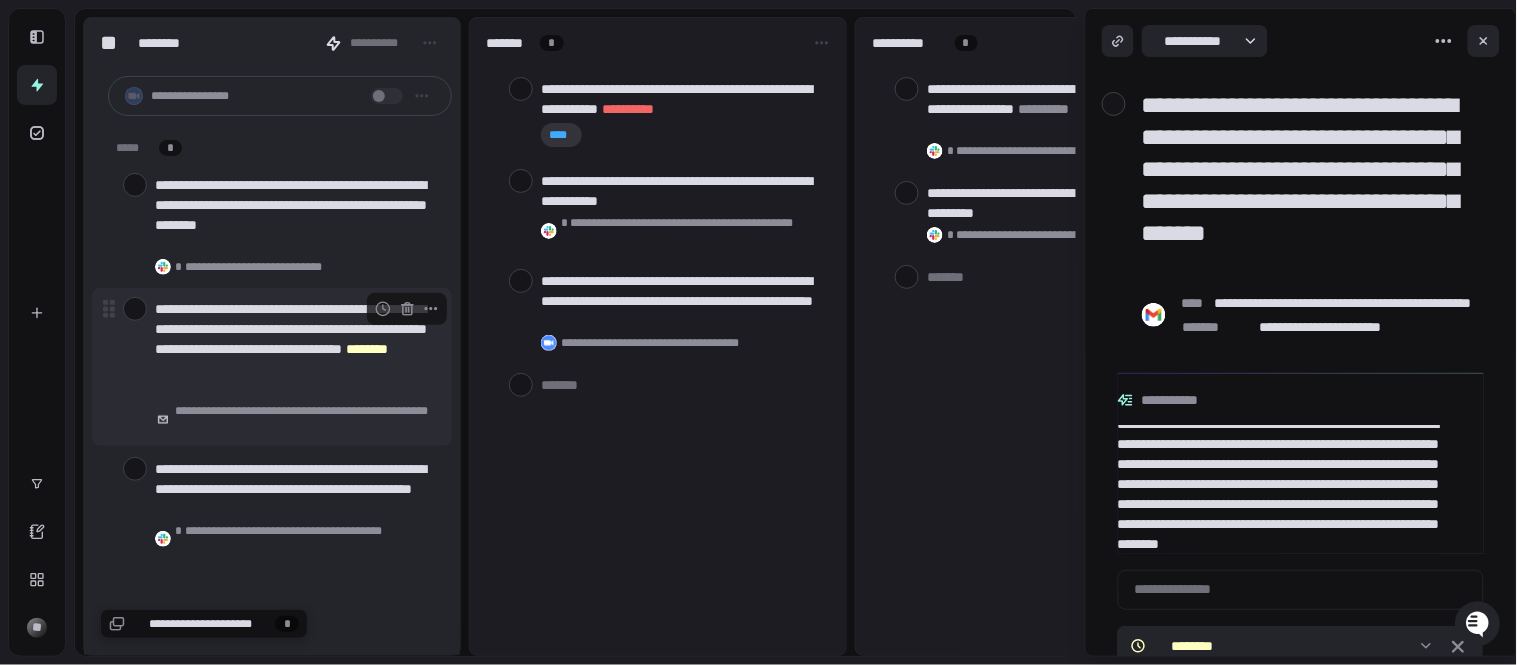 click at bounding box center [135, 309] 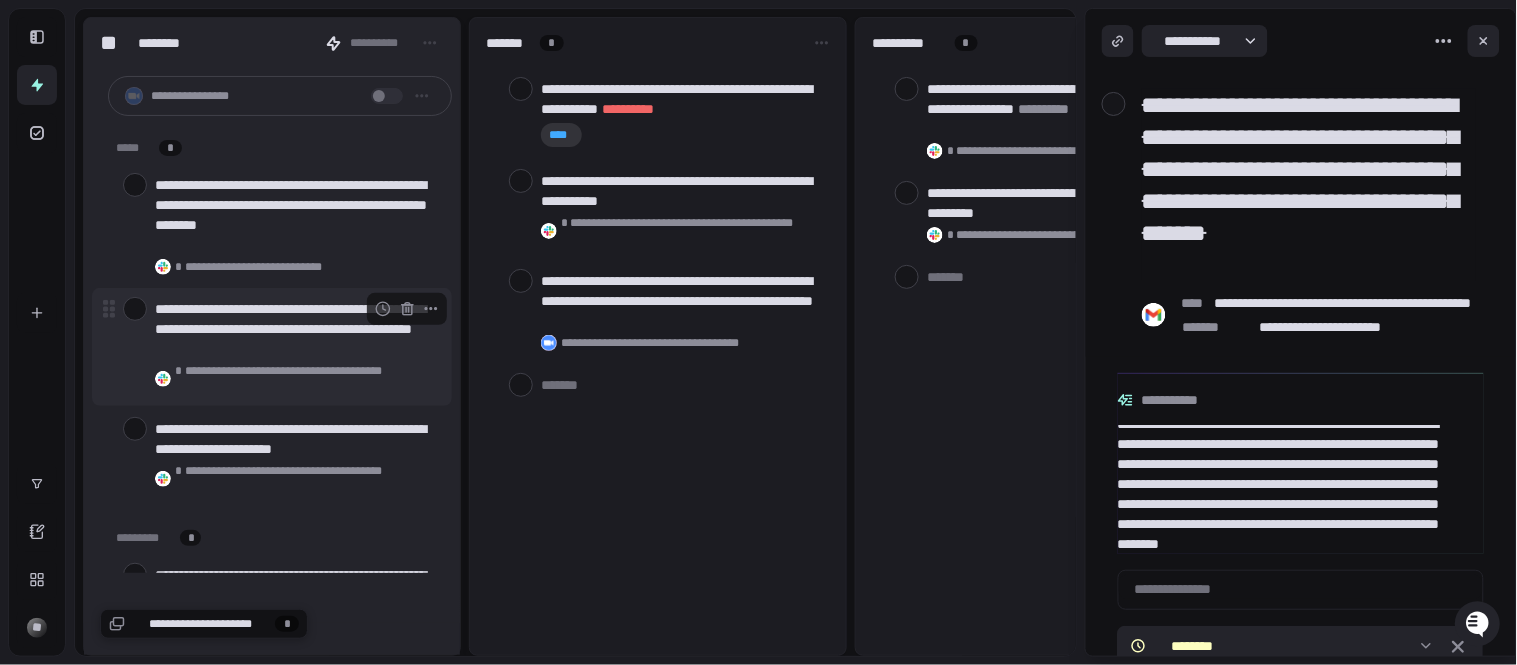 click on "**********" at bounding box center [295, 329] 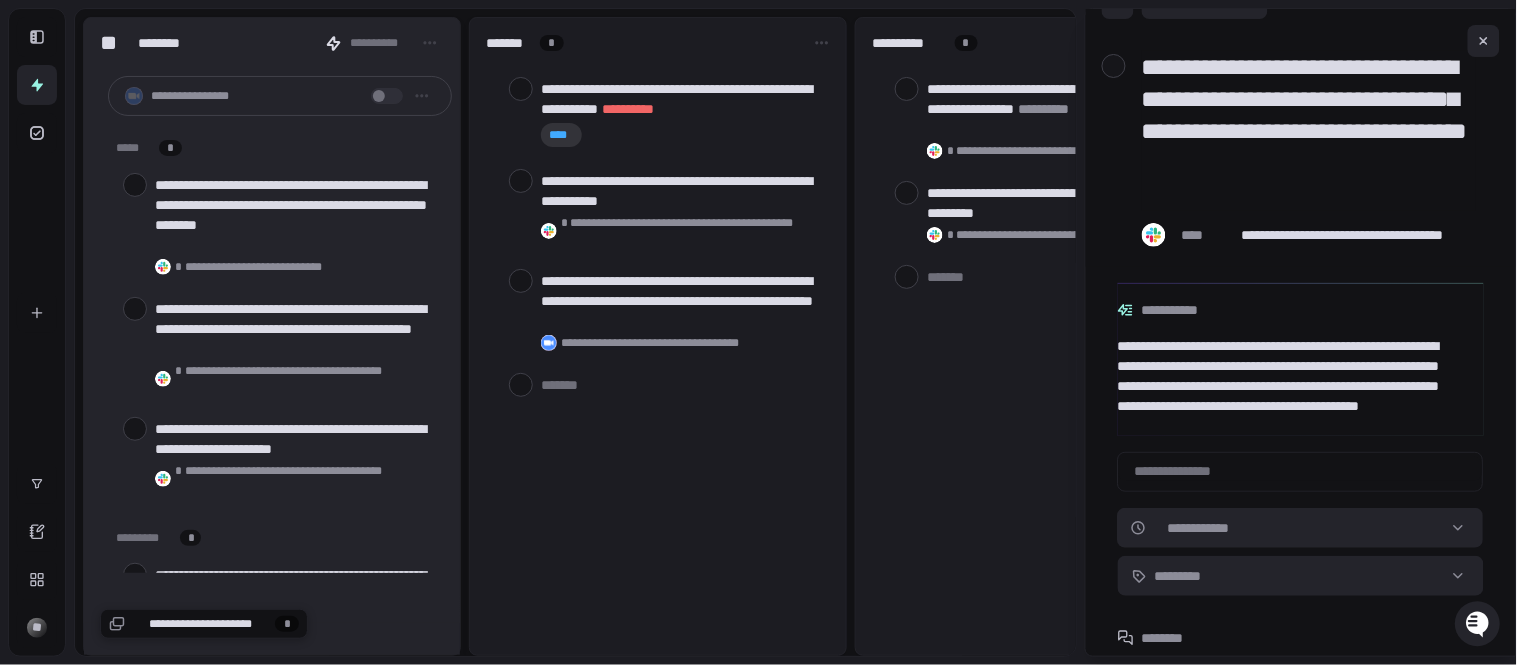 scroll, scrollTop: 0, scrollLeft: 0, axis: both 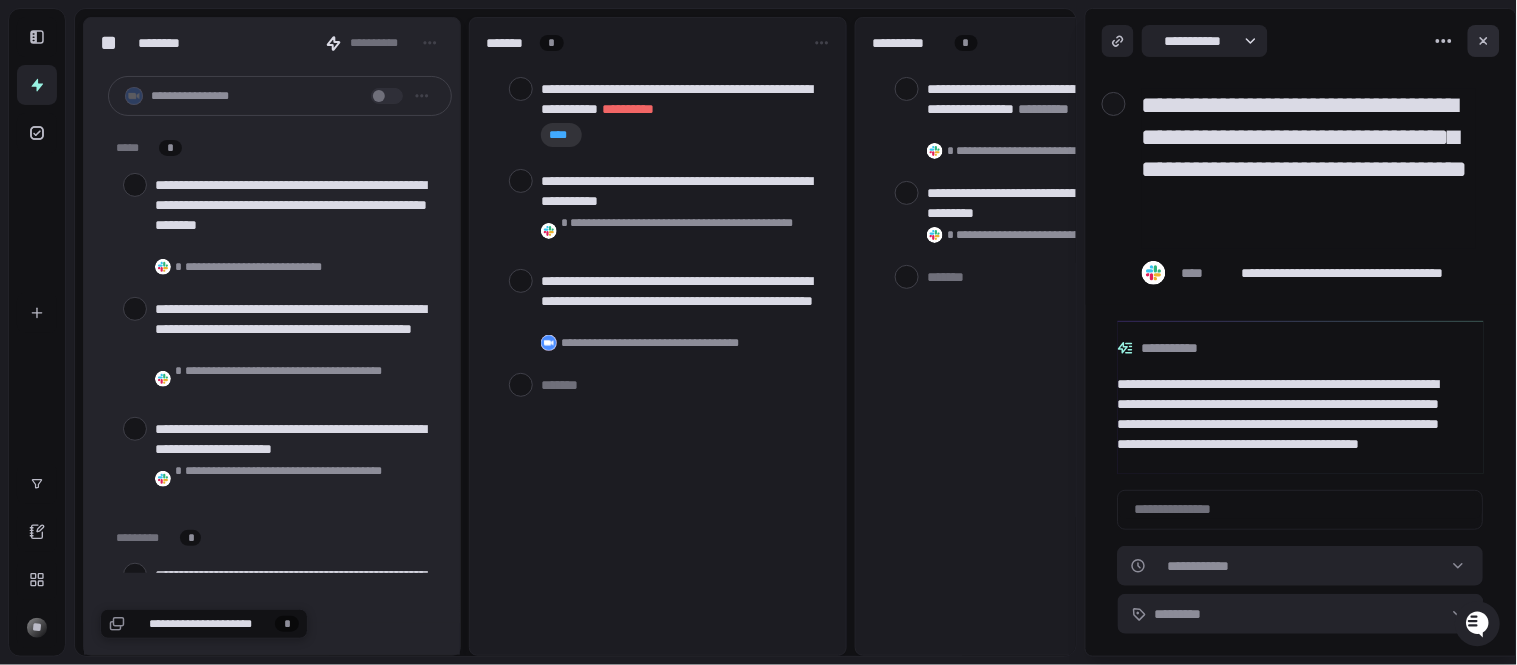 click at bounding box center [1484, 41] 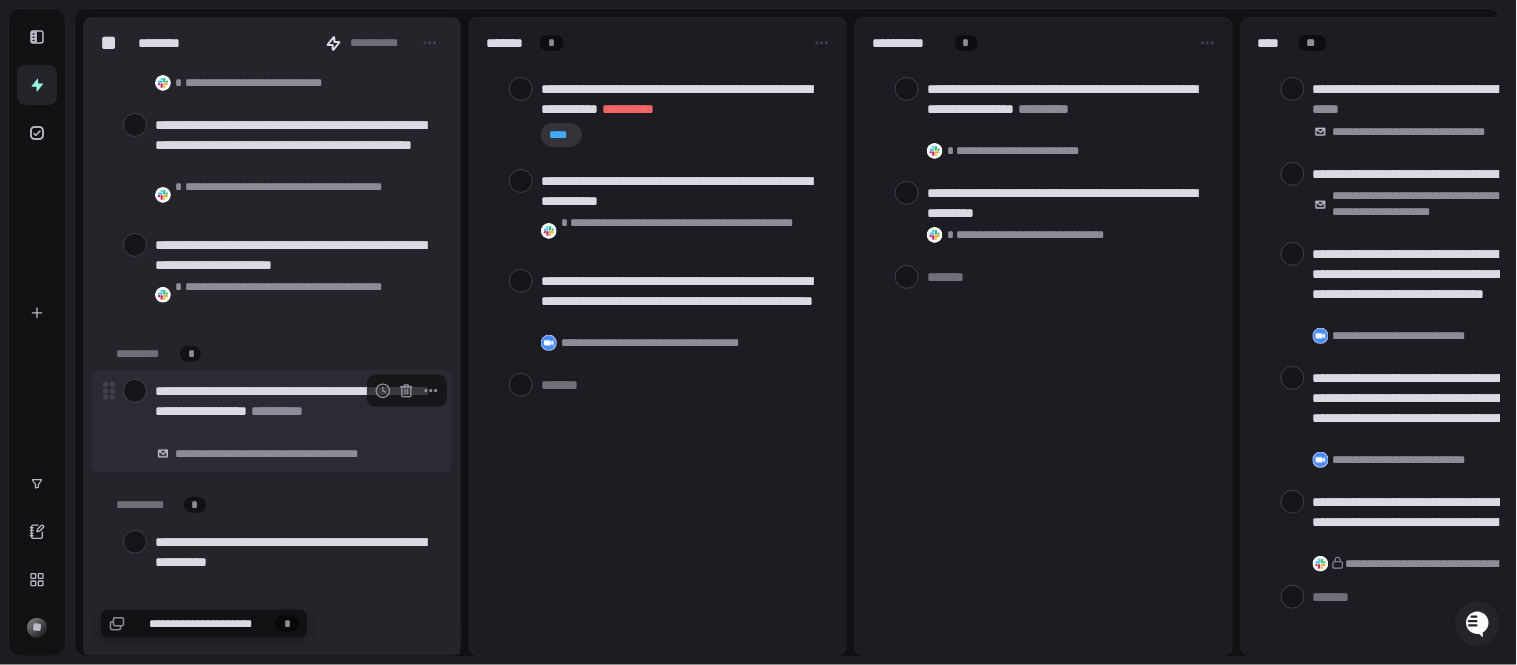 scroll, scrollTop: 222, scrollLeft: 0, axis: vertical 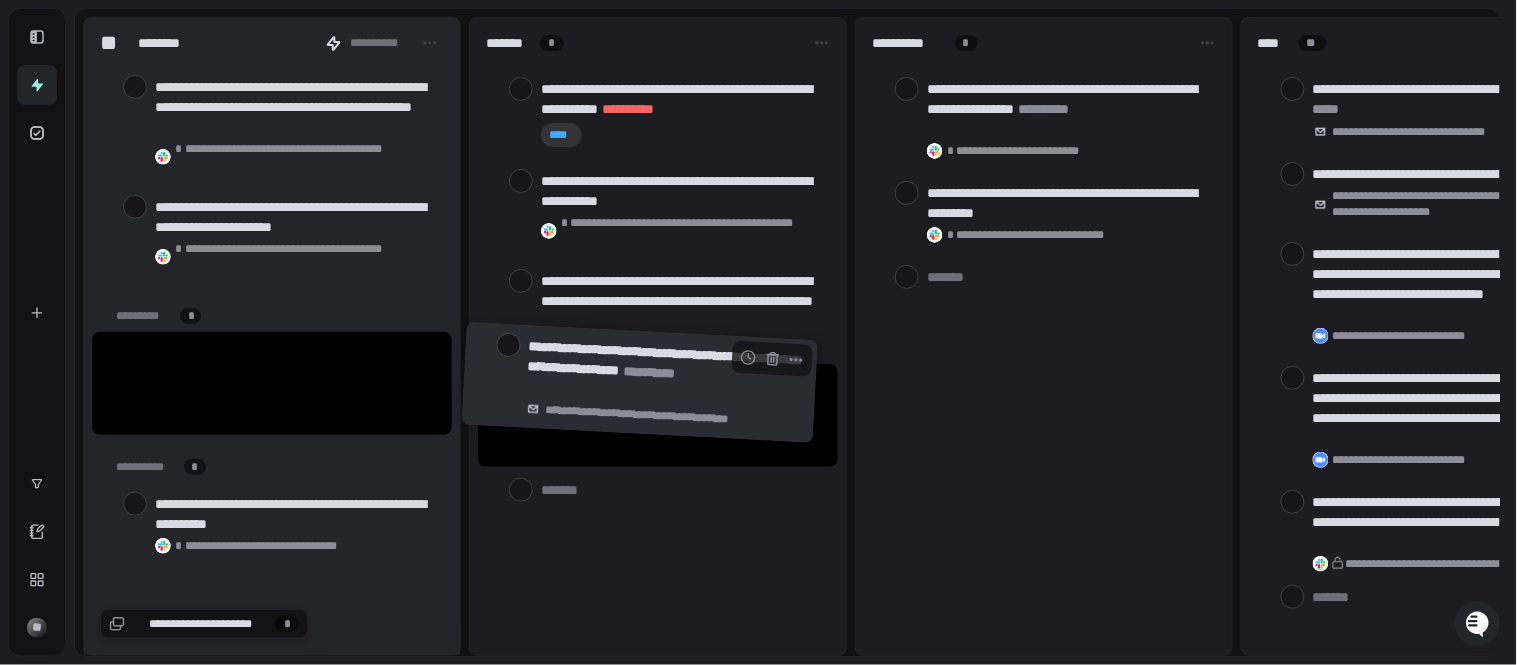 drag, startPoint x: 196, startPoint y: 368, endPoint x: 570, endPoint y: 378, distance: 374.13367 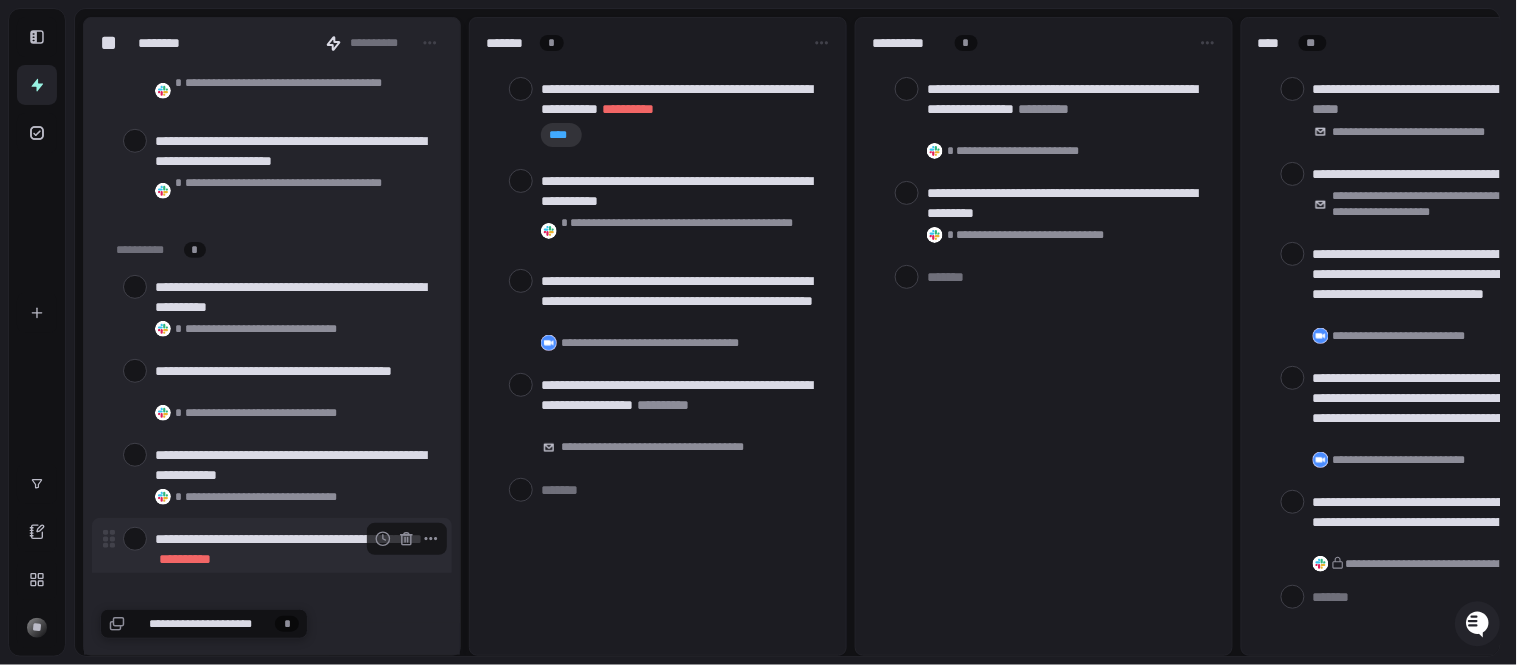 scroll, scrollTop: 0, scrollLeft: 0, axis: both 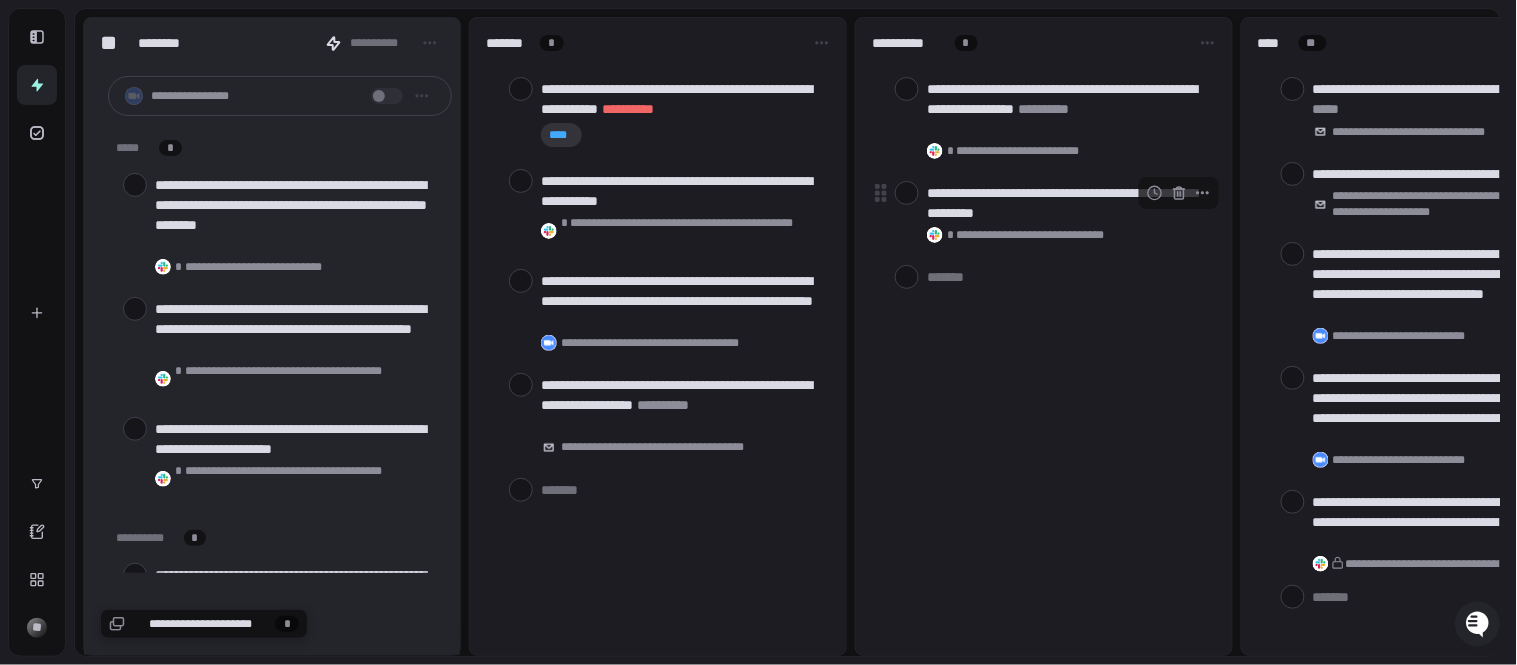 click on "**********" at bounding box center [1067, 203] 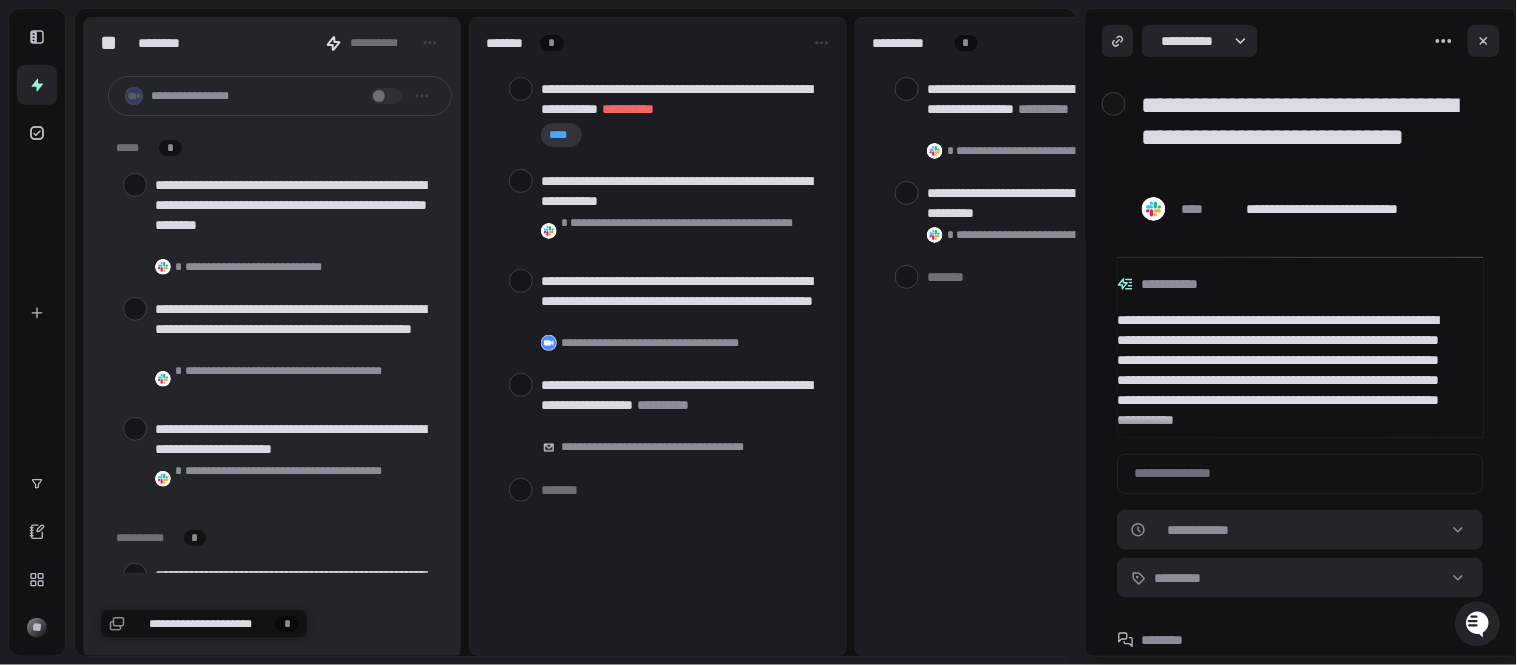 scroll, scrollTop: 32, scrollLeft: 0, axis: vertical 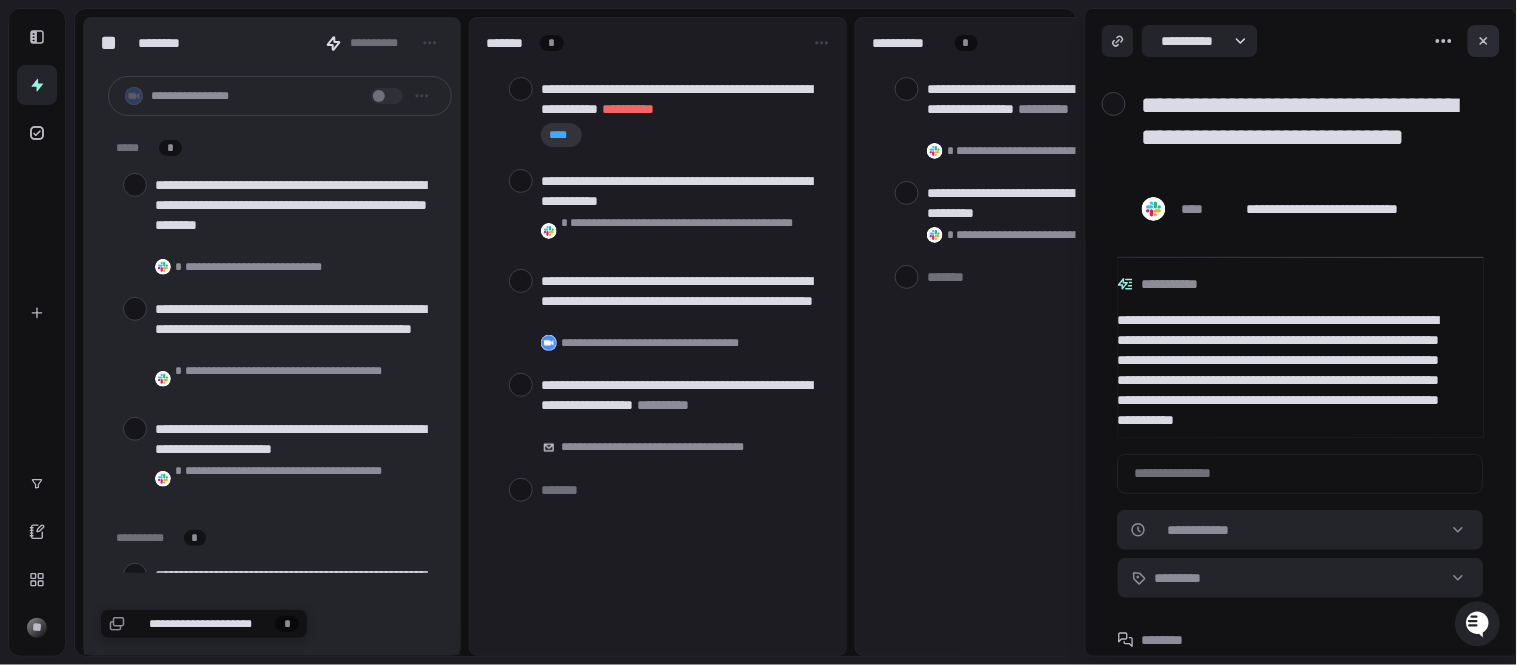click at bounding box center (1484, 41) 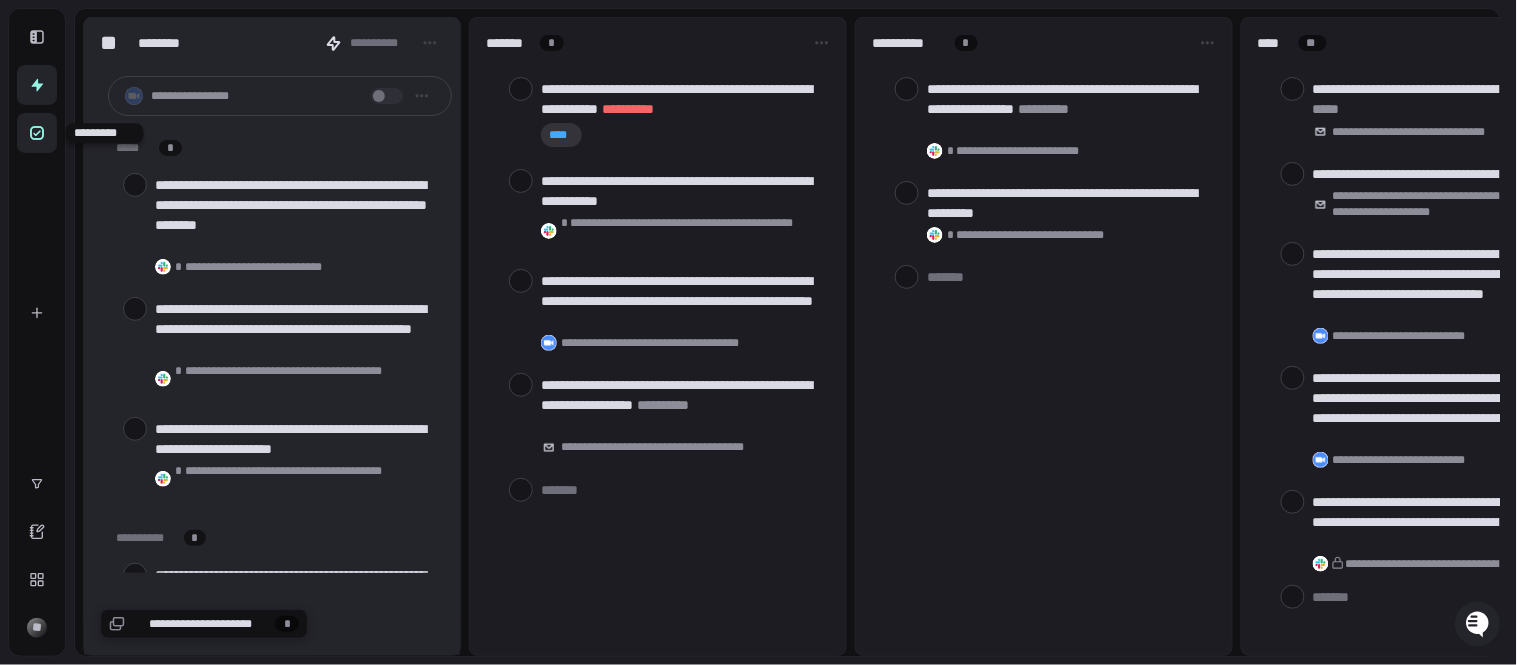 click at bounding box center [37, 133] 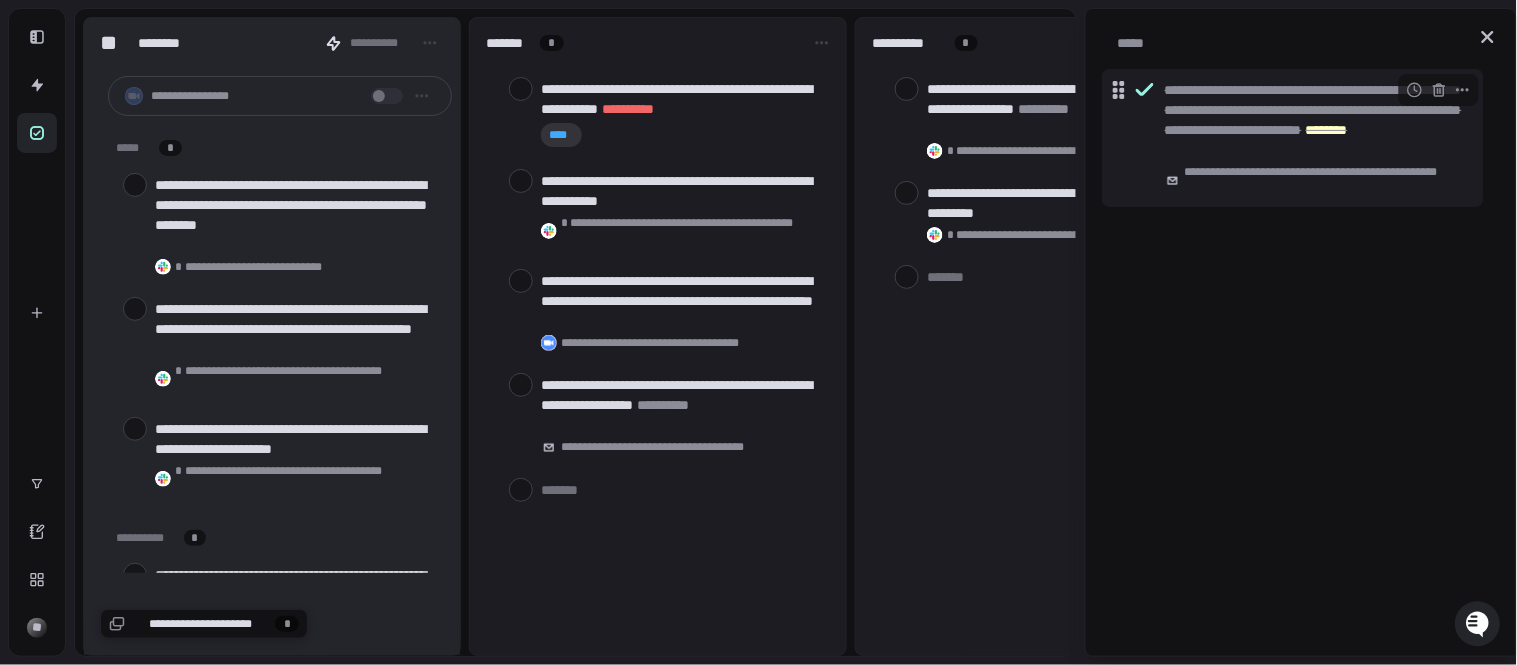 click 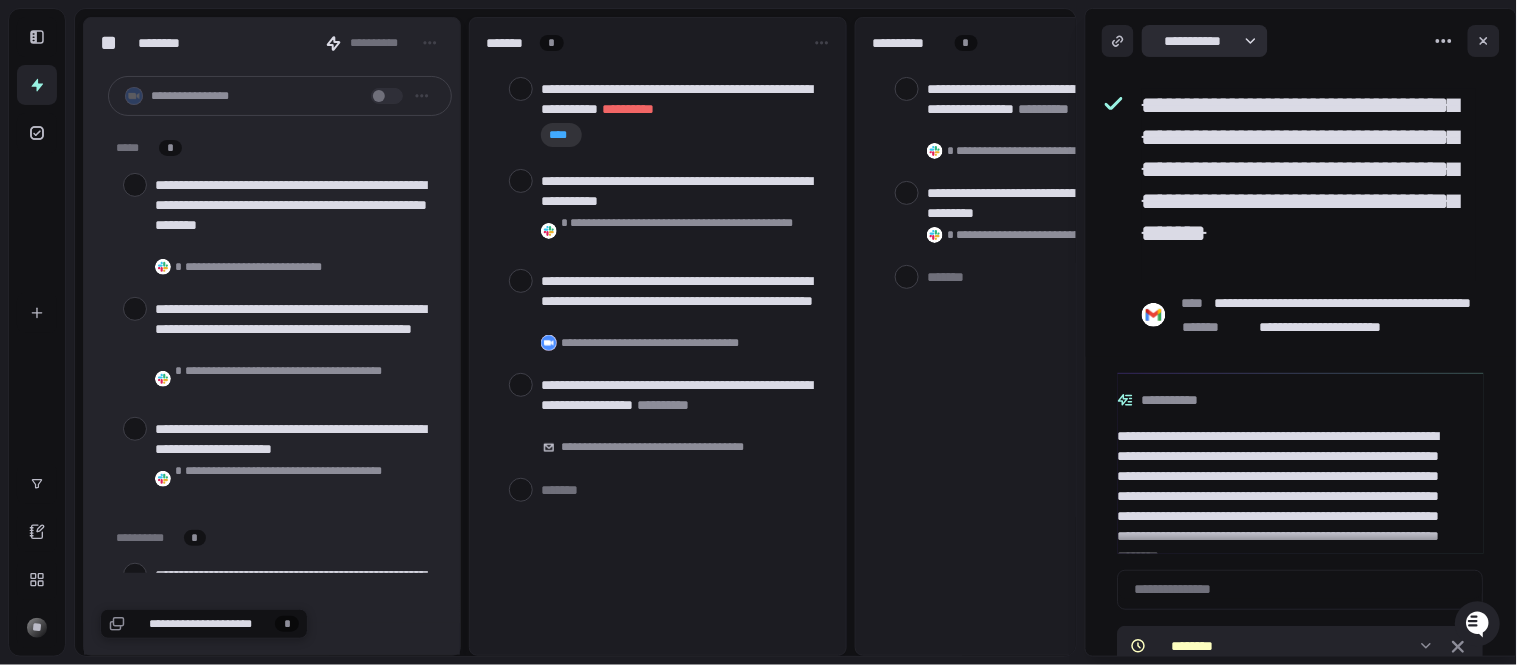 click on "**********" at bounding box center [758, 332] 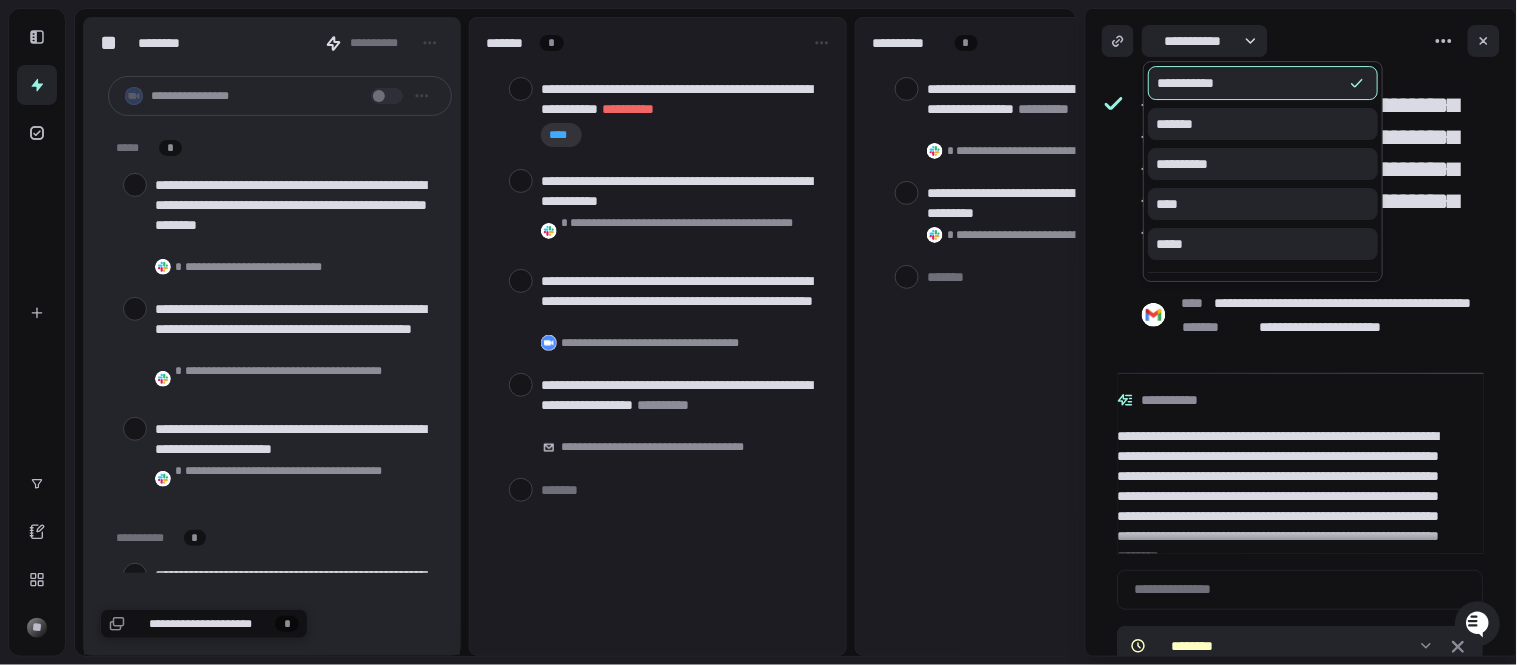 click on "**********" at bounding box center (758, 332) 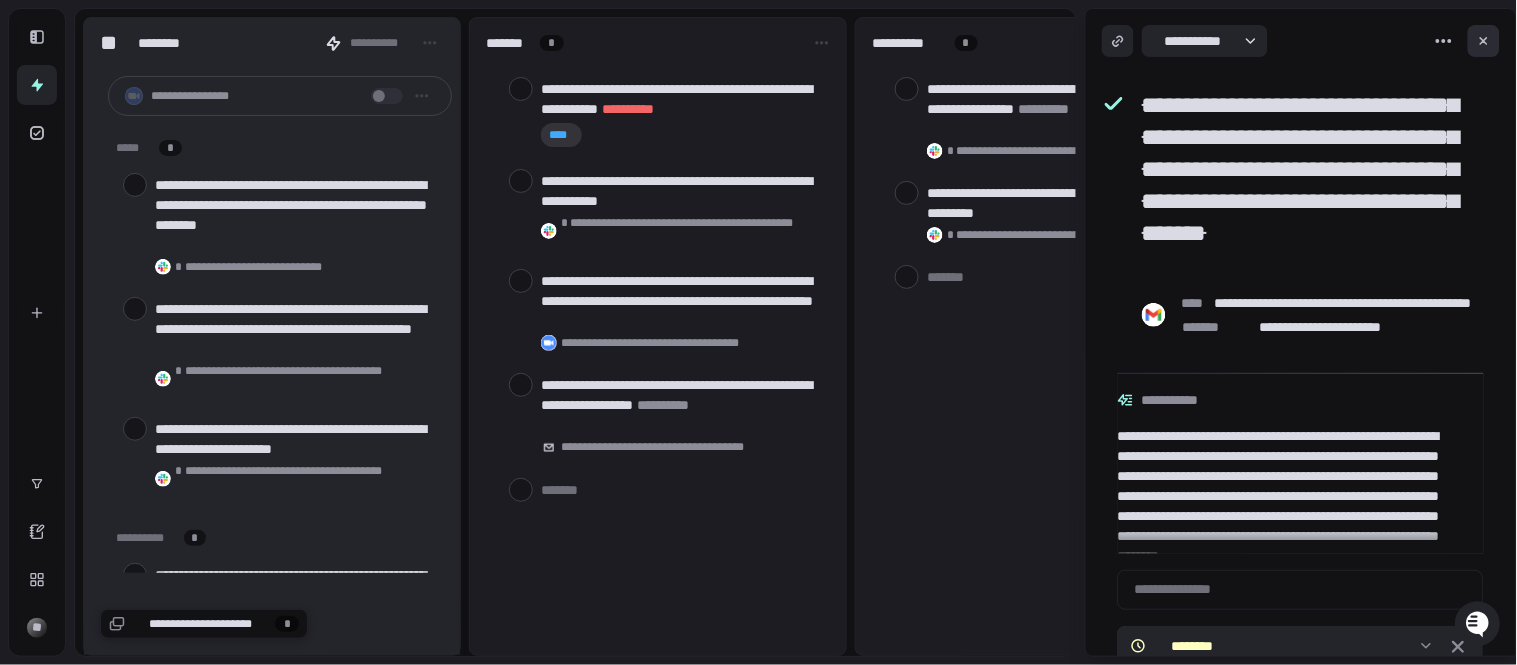 click at bounding box center (1484, 41) 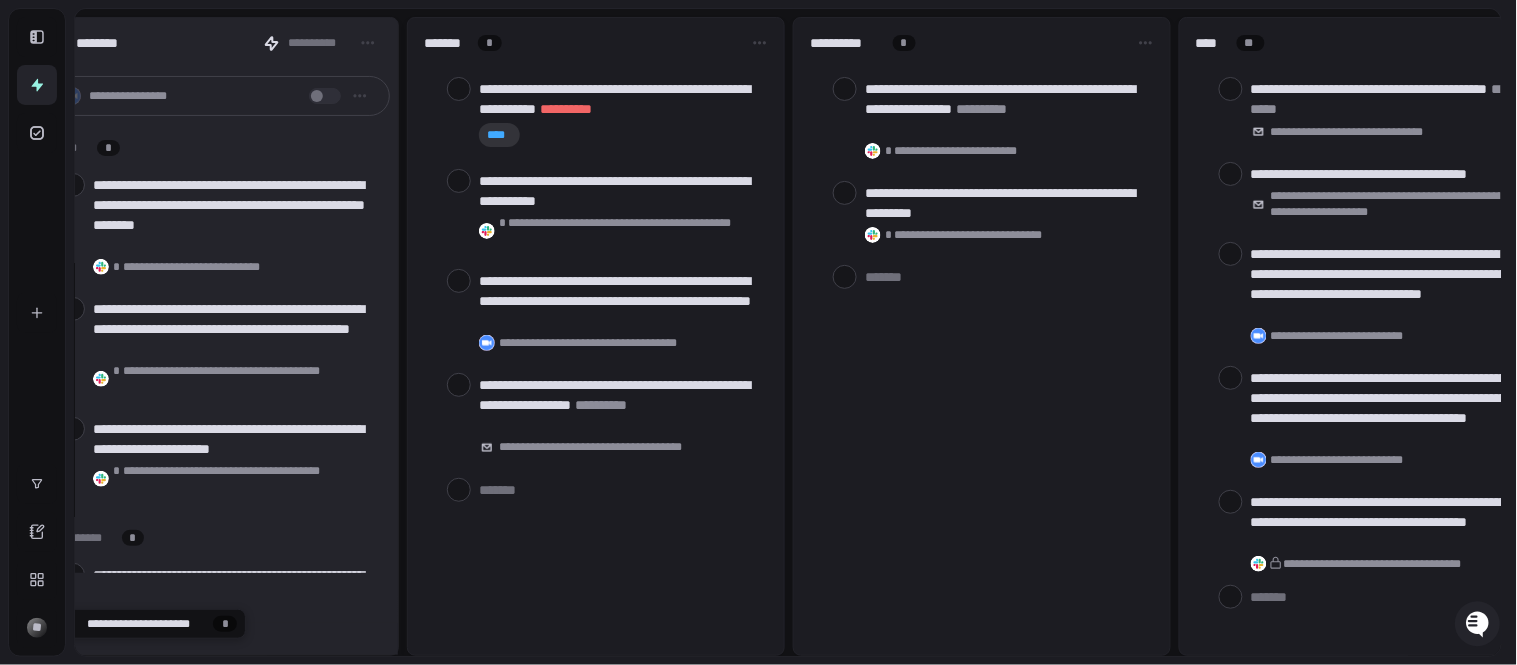 scroll, scrollTop: 0, scrollLeft: 0, axis: both 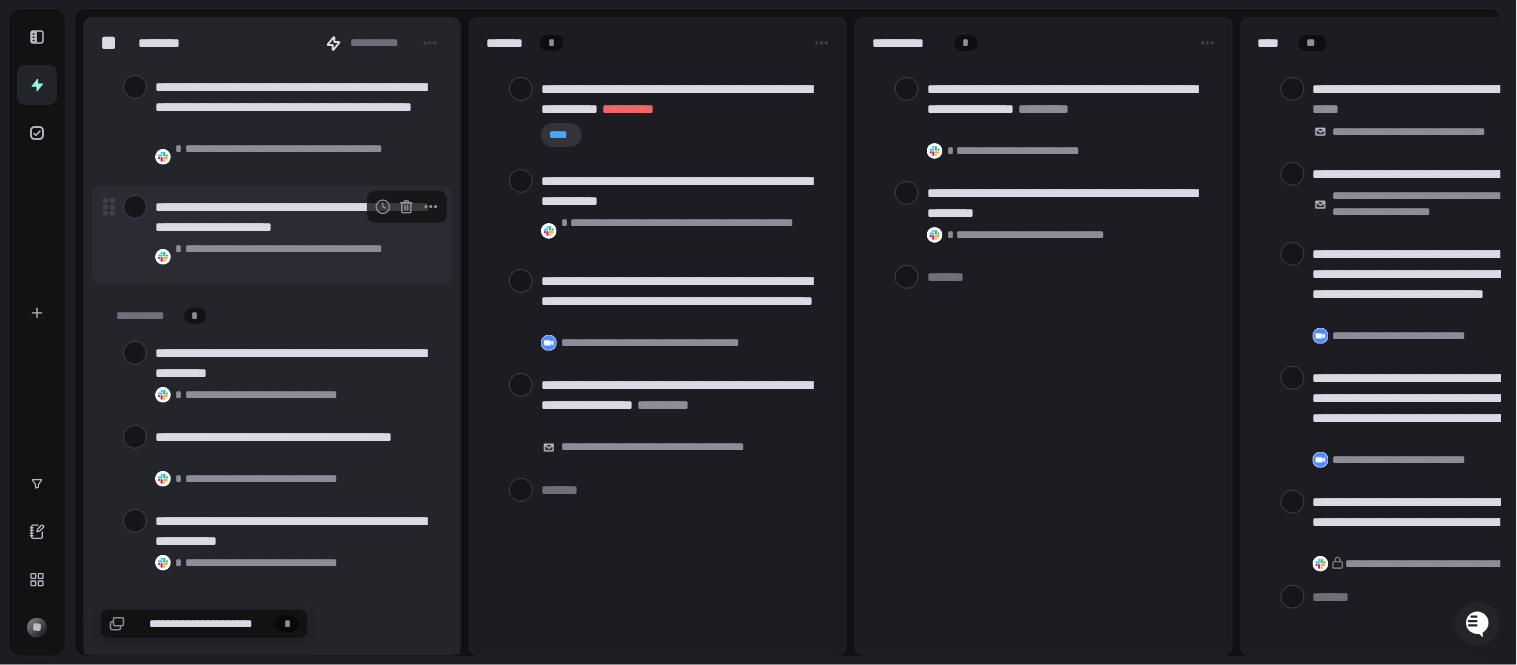 click on "**********" at bounding box center [295, 217] 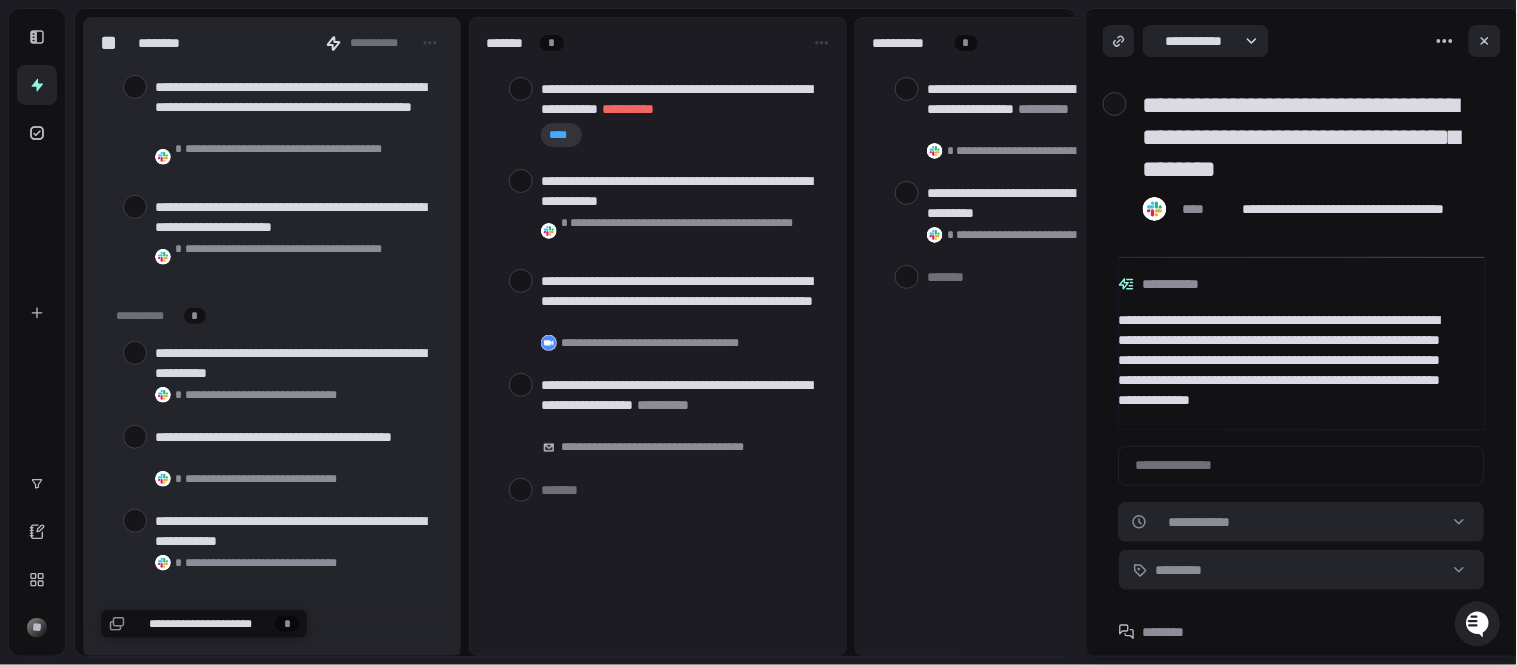 scroll, scrollTop: 94, scrollLeft: 0, axis: vertical 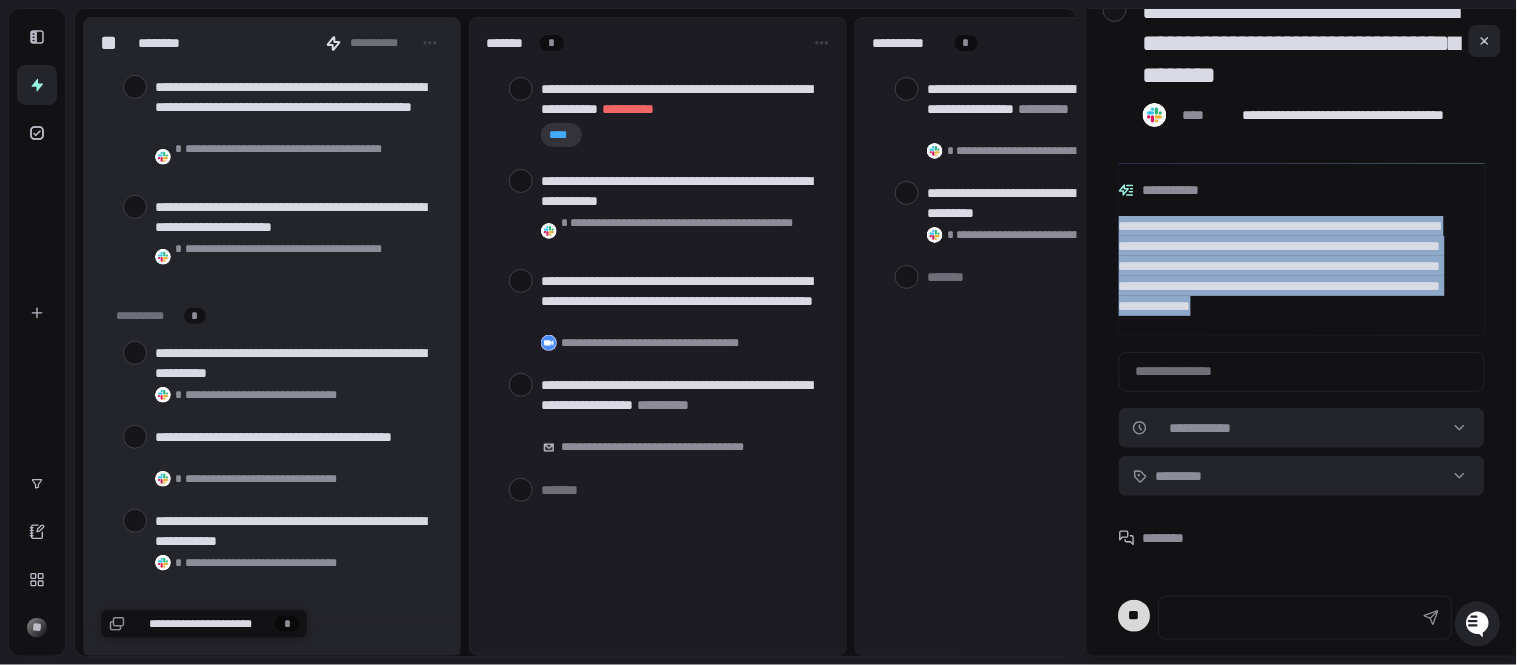 drag, startPoint x: 1457, startPoint y: 323, endPoint x: 1106, endPoint y: 221, distance: 365.52017 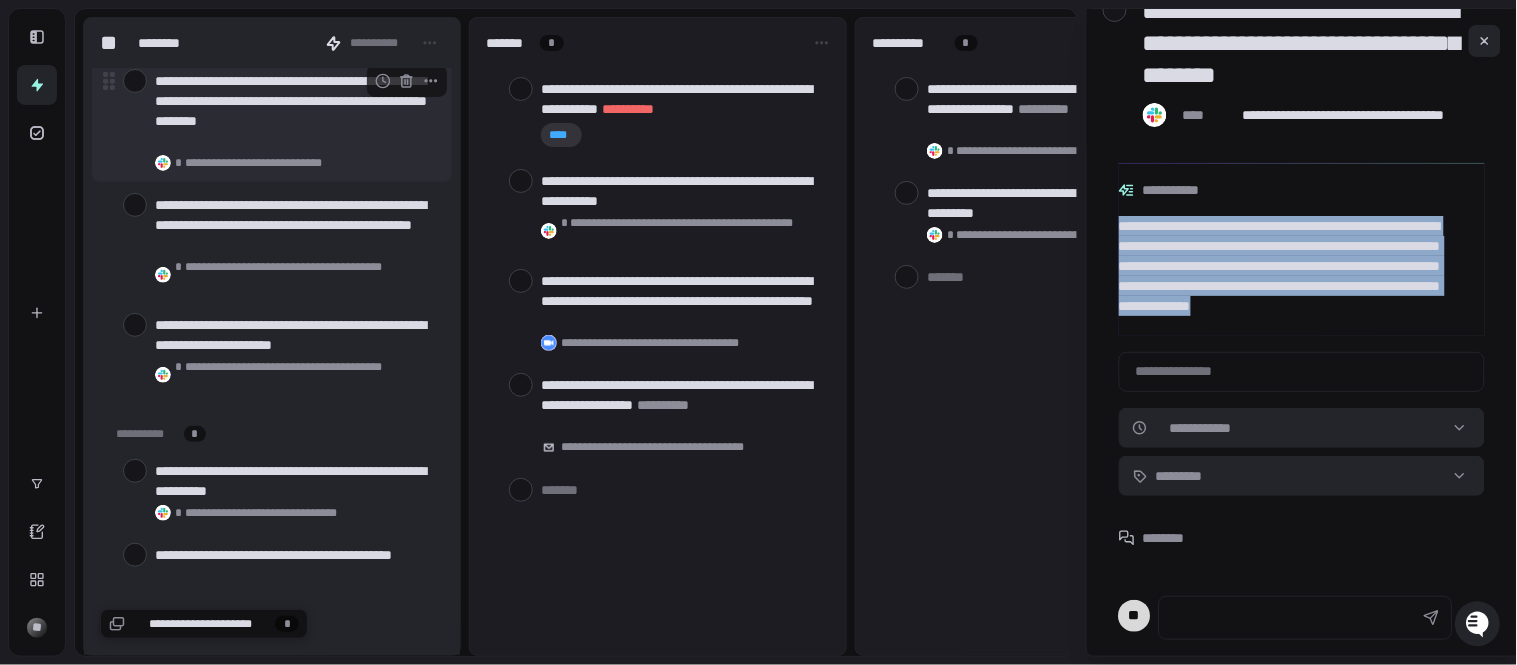 scroll, scrollTop: 0, scrollLeft: 0, axis: both 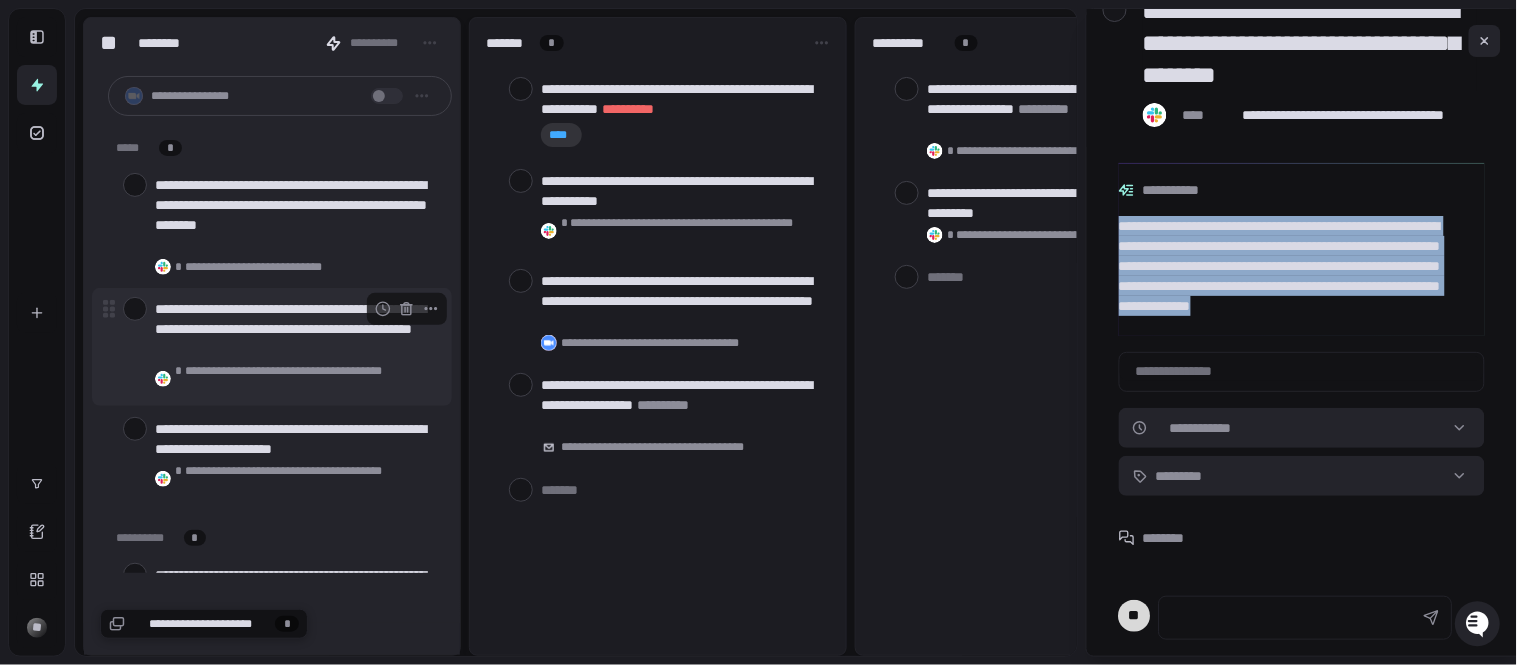 click on "**********" at bounding box center [295, 329] 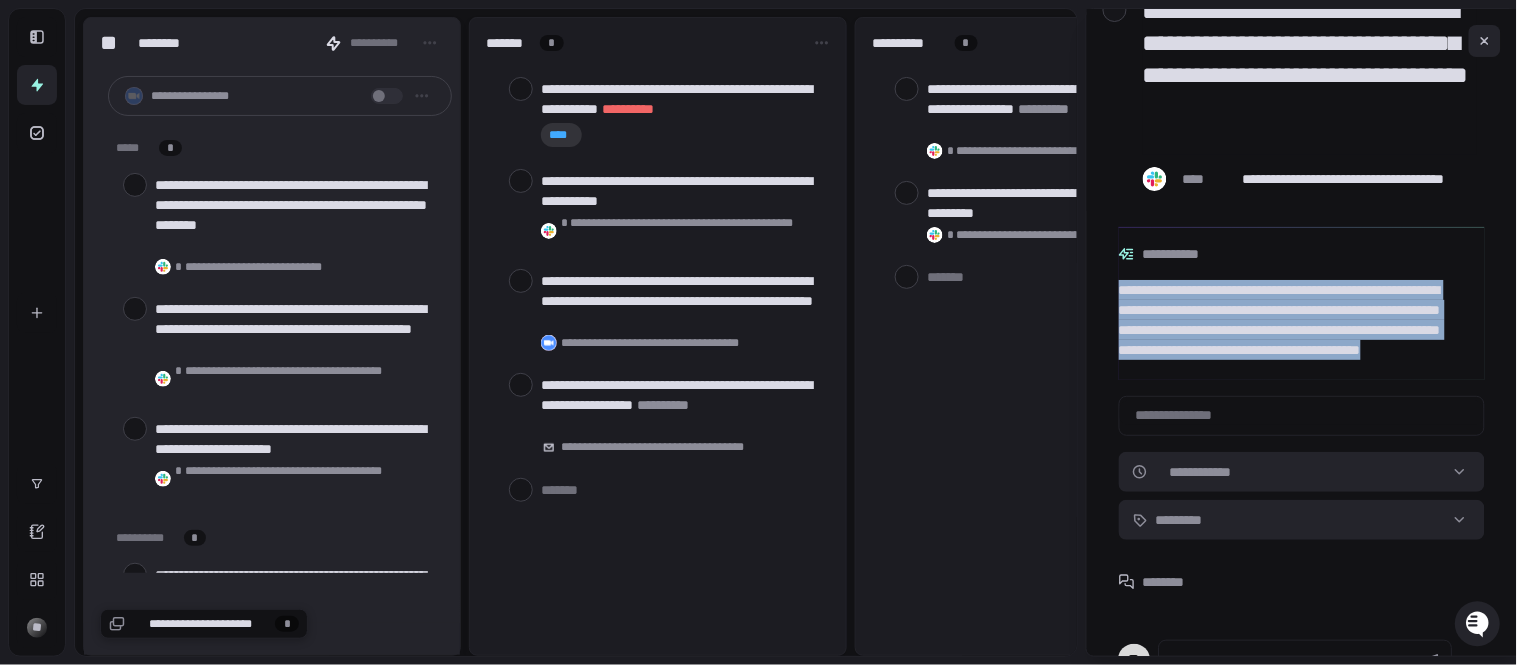 drag, startPoint x: 1461, startPoint y: 373, endPoint x: 1095, endPoint y: 284, distance: 376.66565 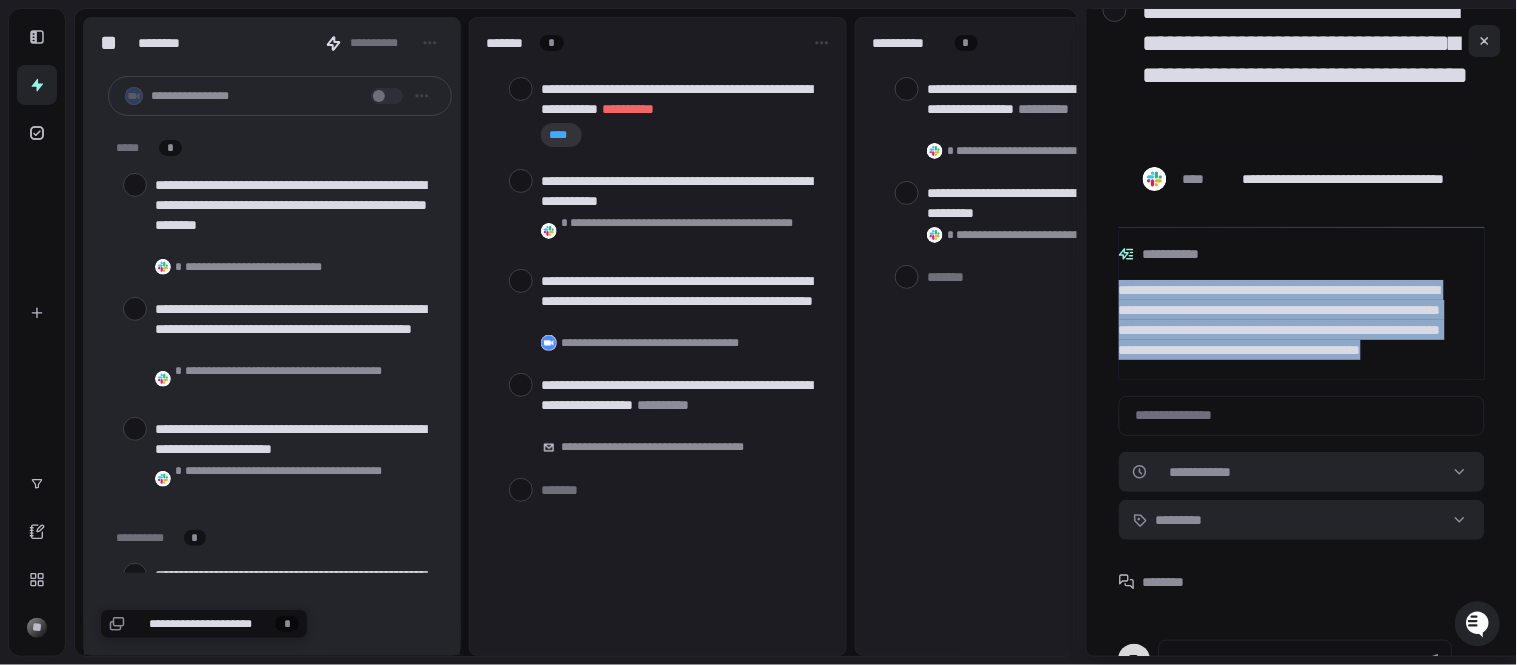 copy on "**********" 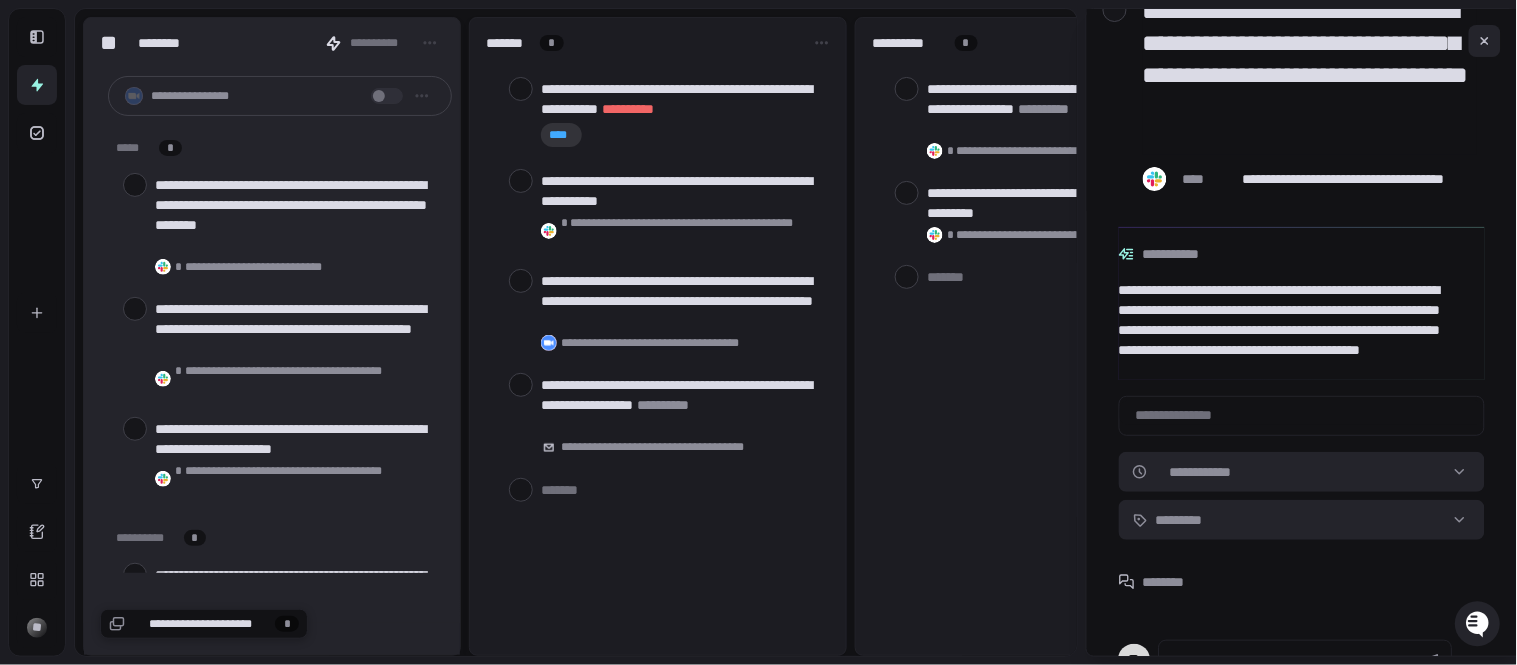 click at bounding box center (1302, 413) 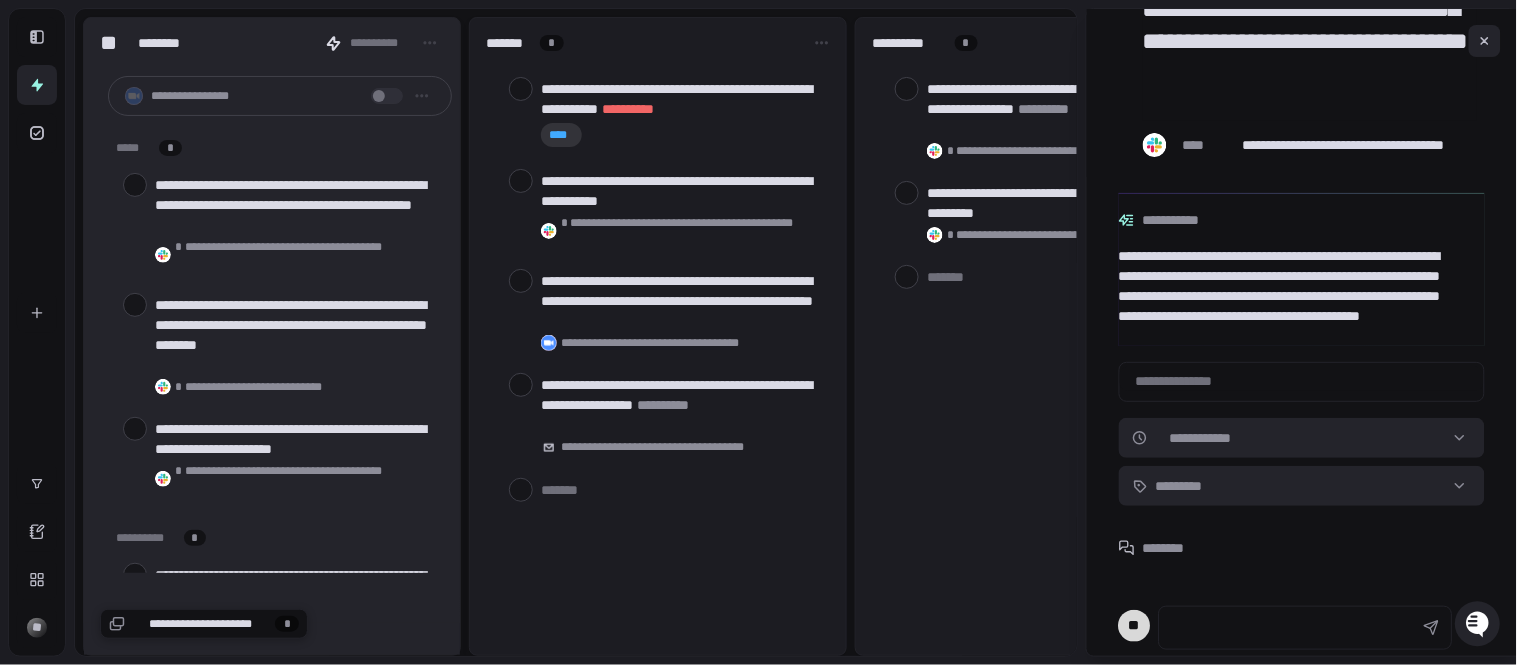 scroll, scrollTop: 138, scrollLeft: 0, axis: vertical 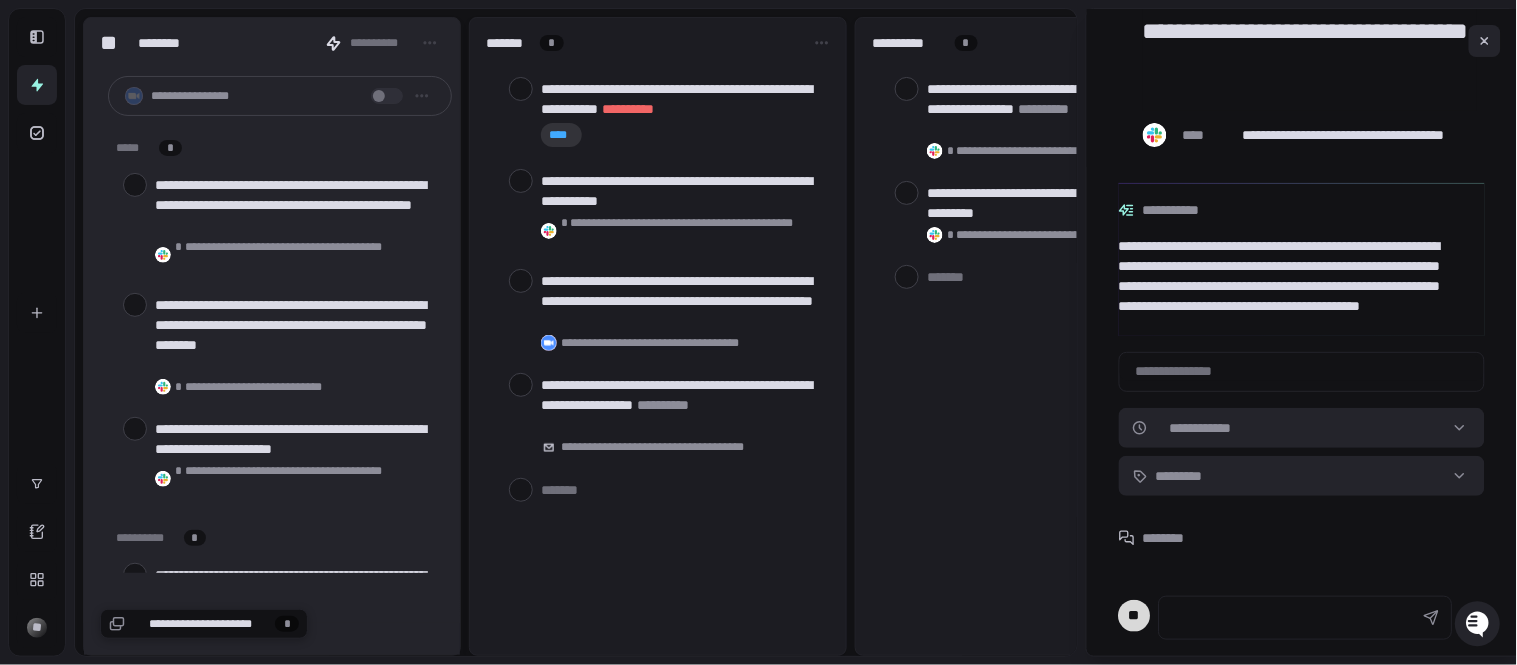 click at bounding box center [1282, 618] 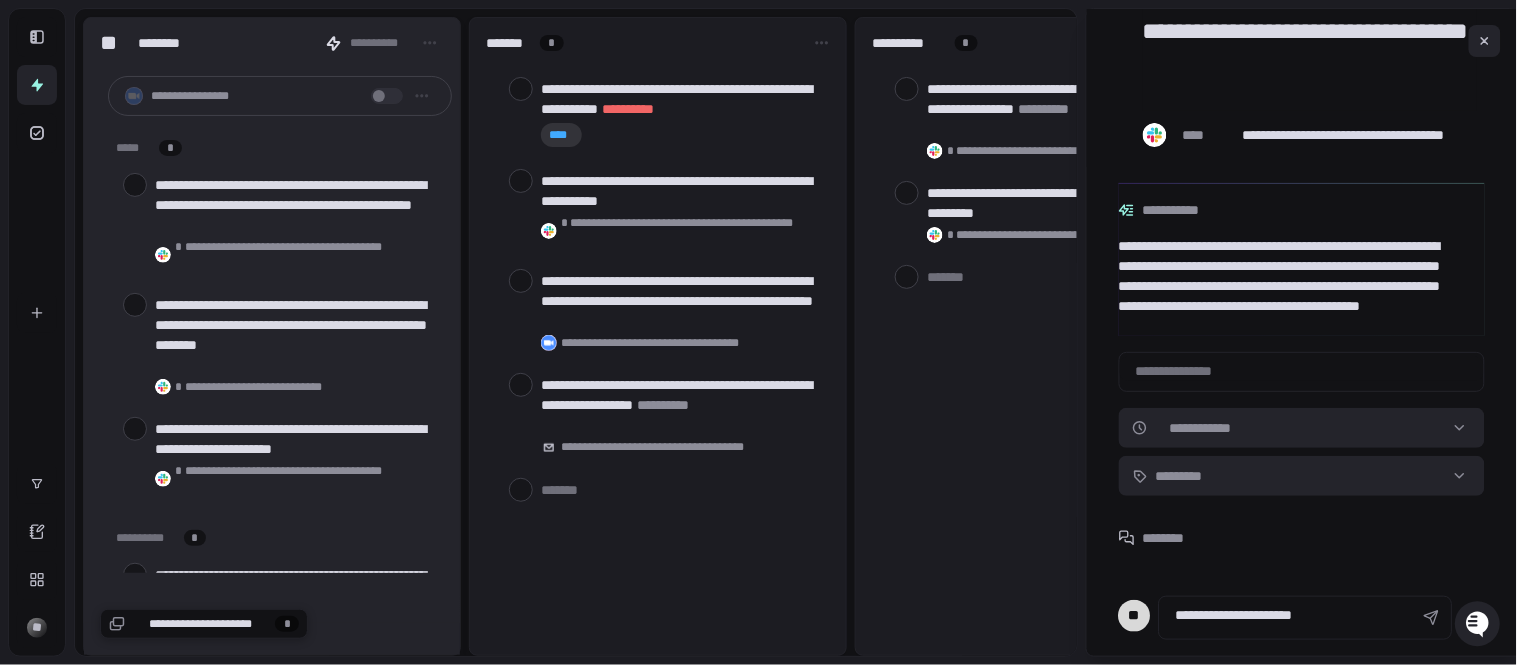 type on "**********" 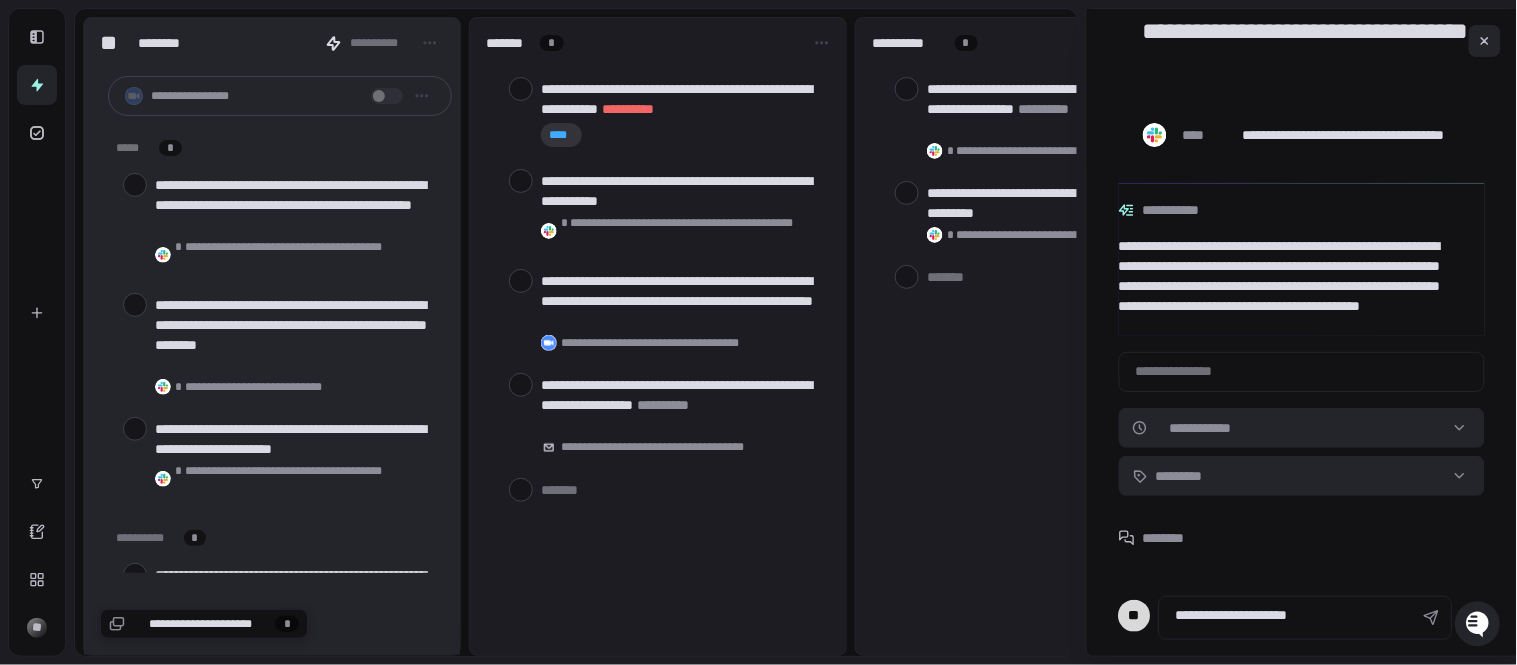 type on "*" 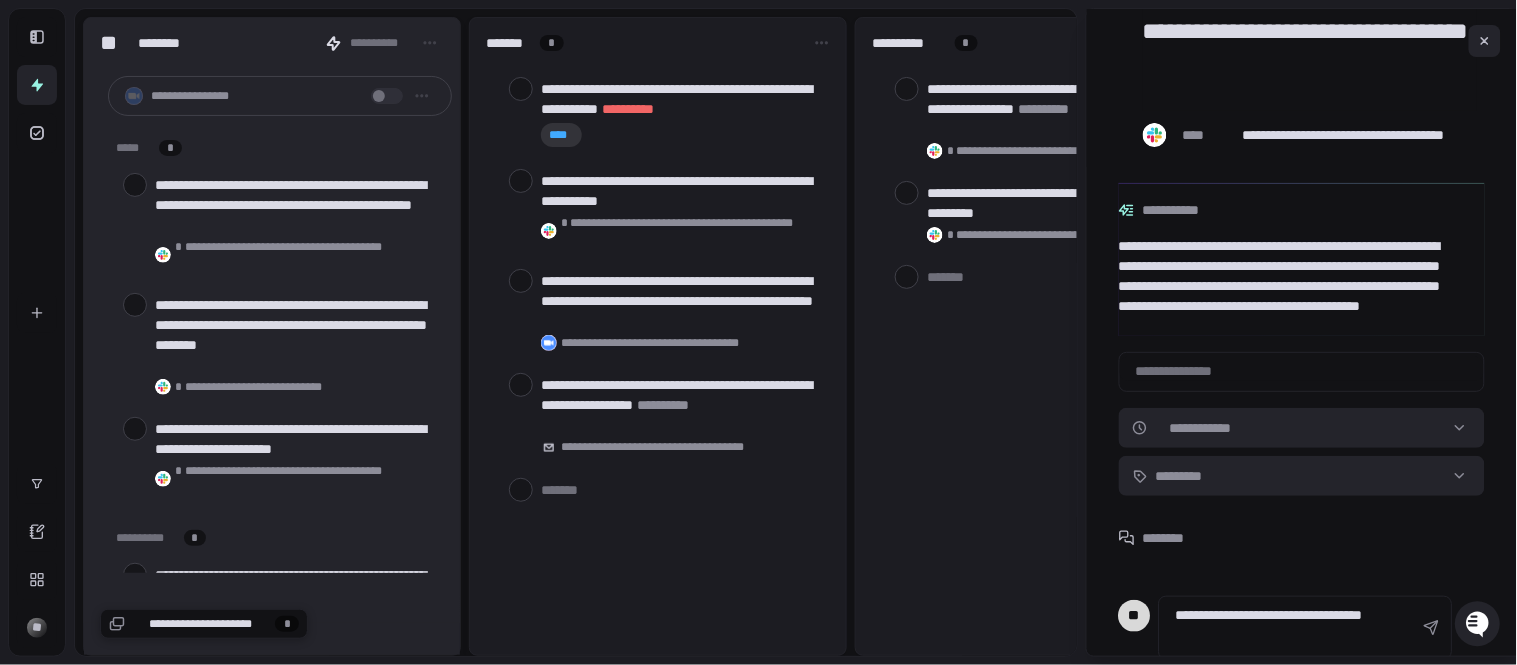 scroll, scrollTop: 145, scrollLeft: 0, axis: vertical 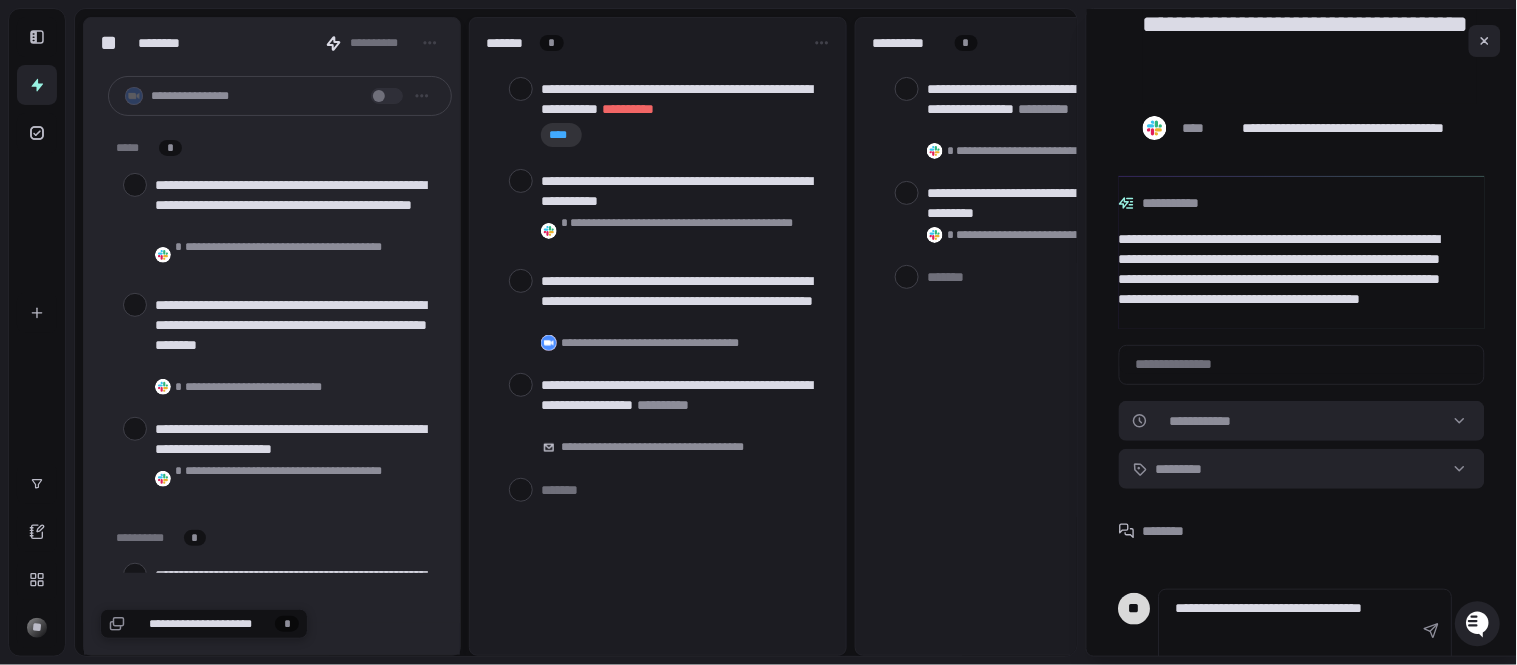 paste on "**********" 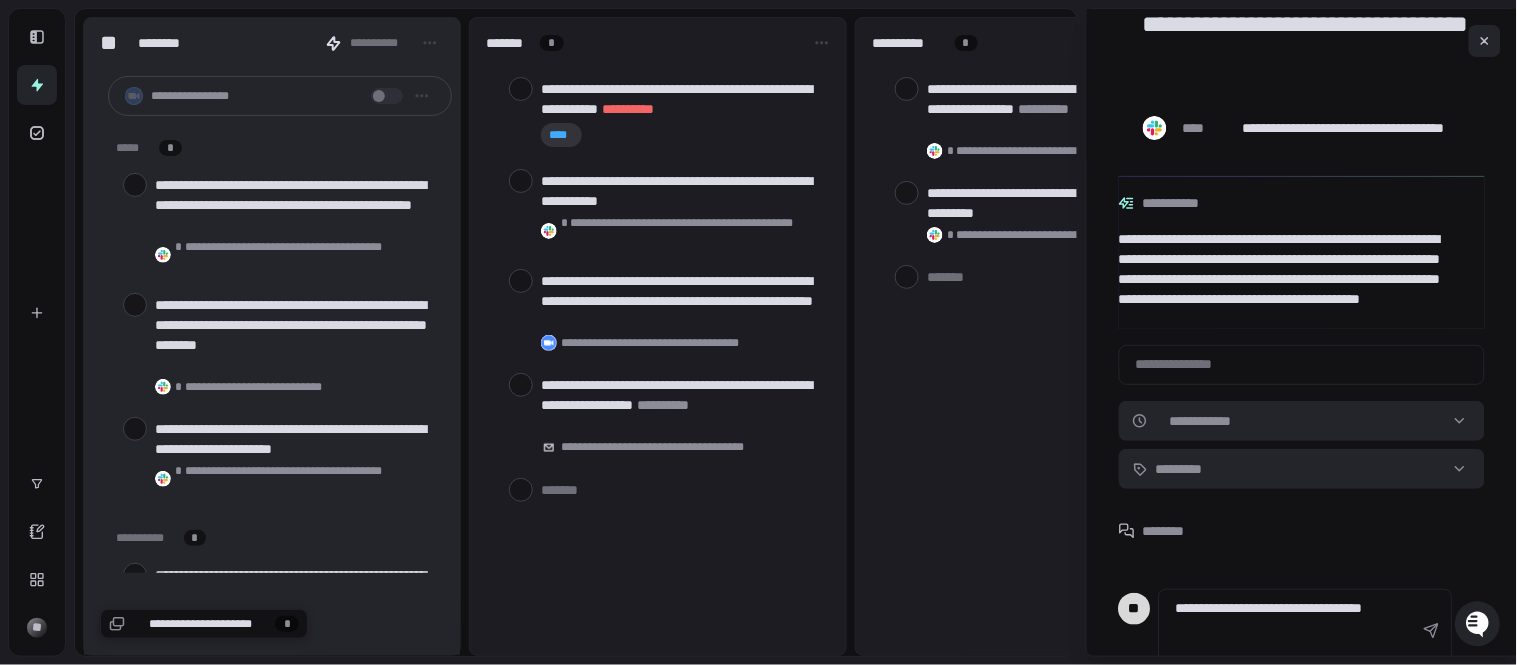 type on "**********" 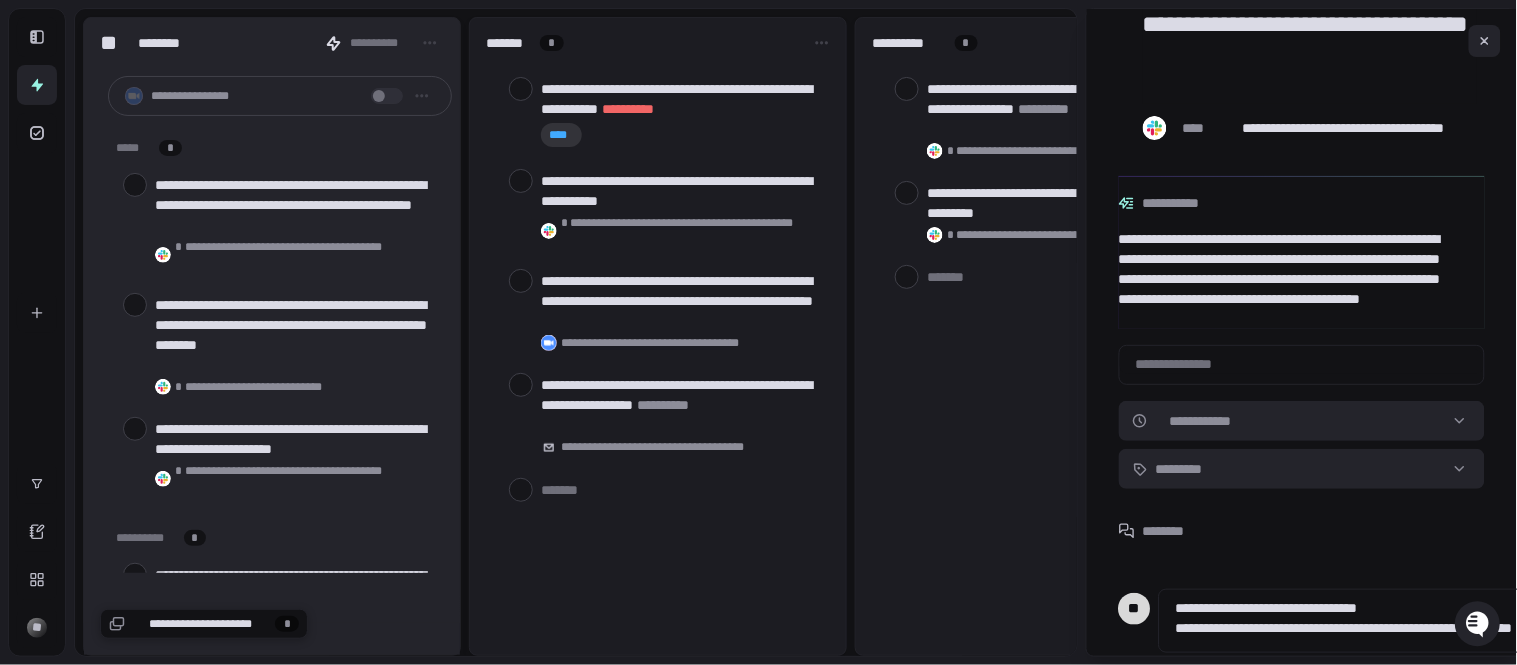 type 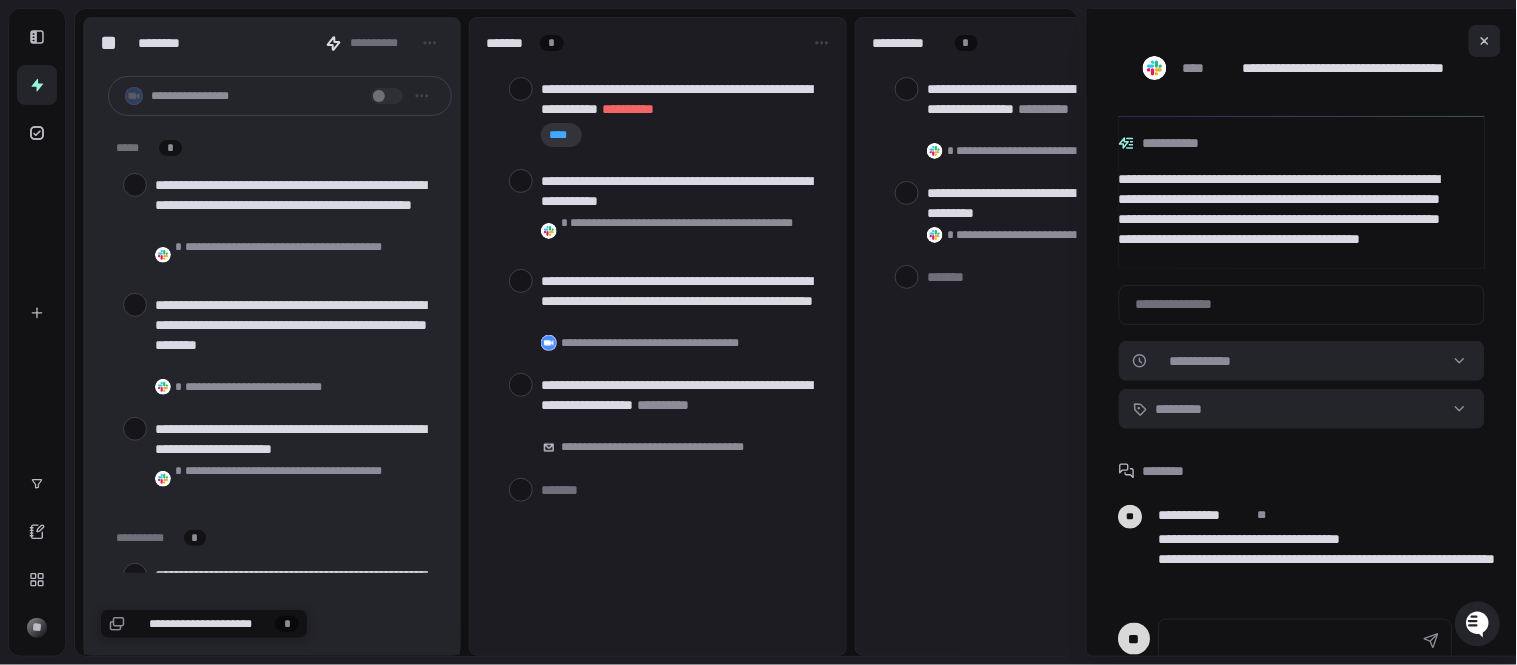 scroll, scrollTop: 236, scrollLeft: 0, axis: vertical 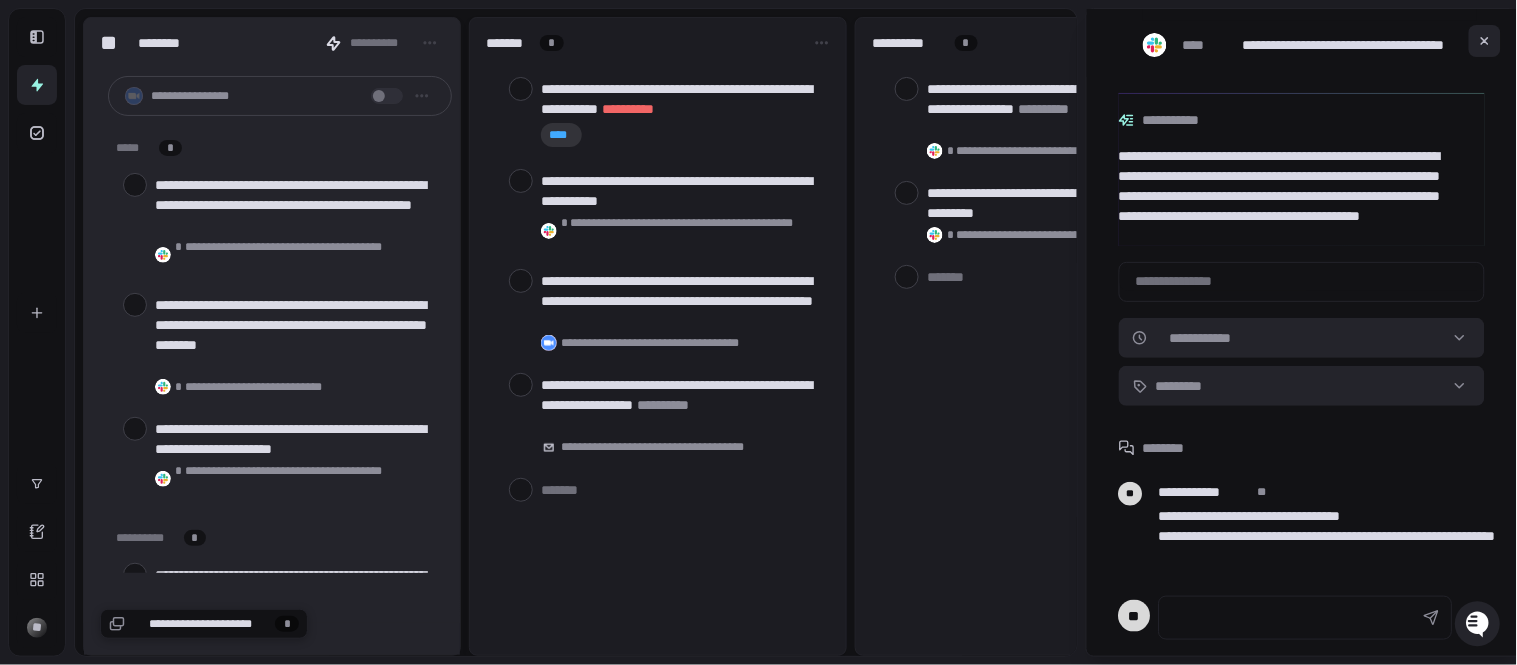 click at bounding box center (1278, 618) 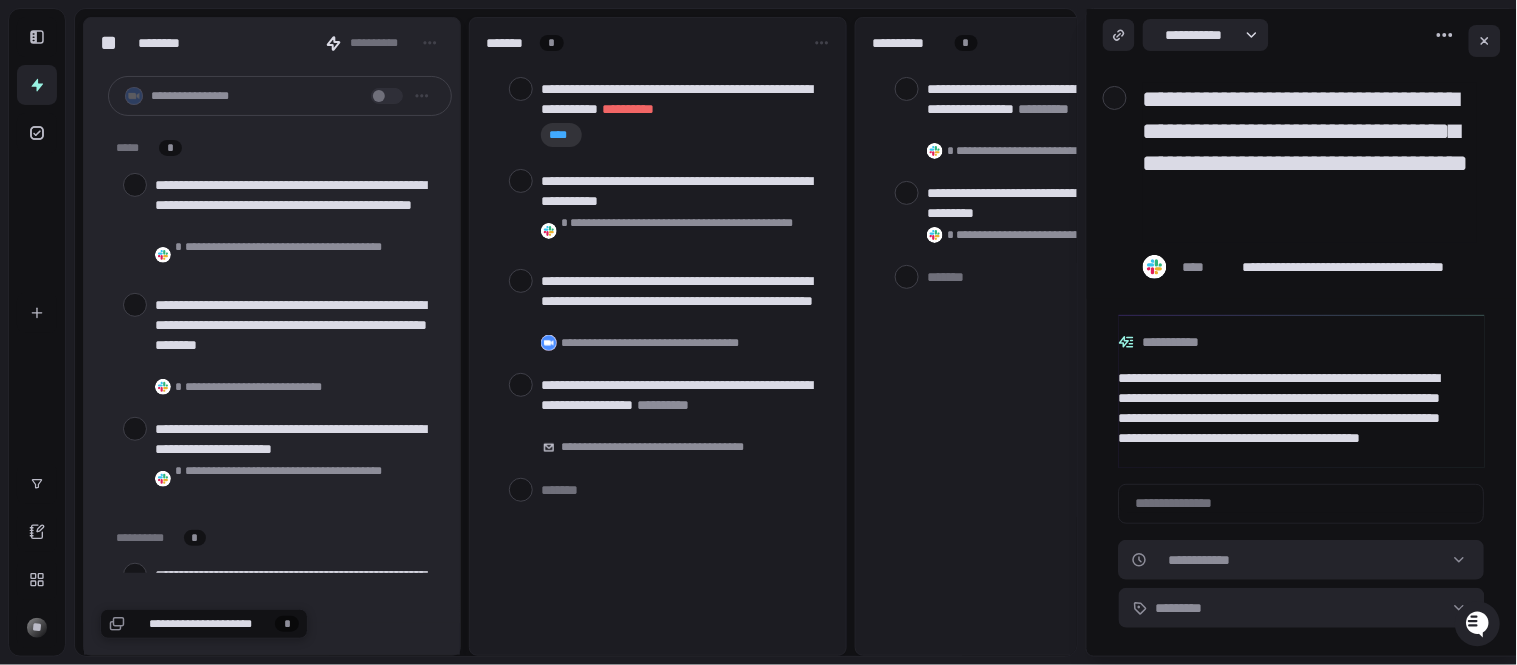scroll, scrollTop: 0, scrollLeft: 0, axis: both 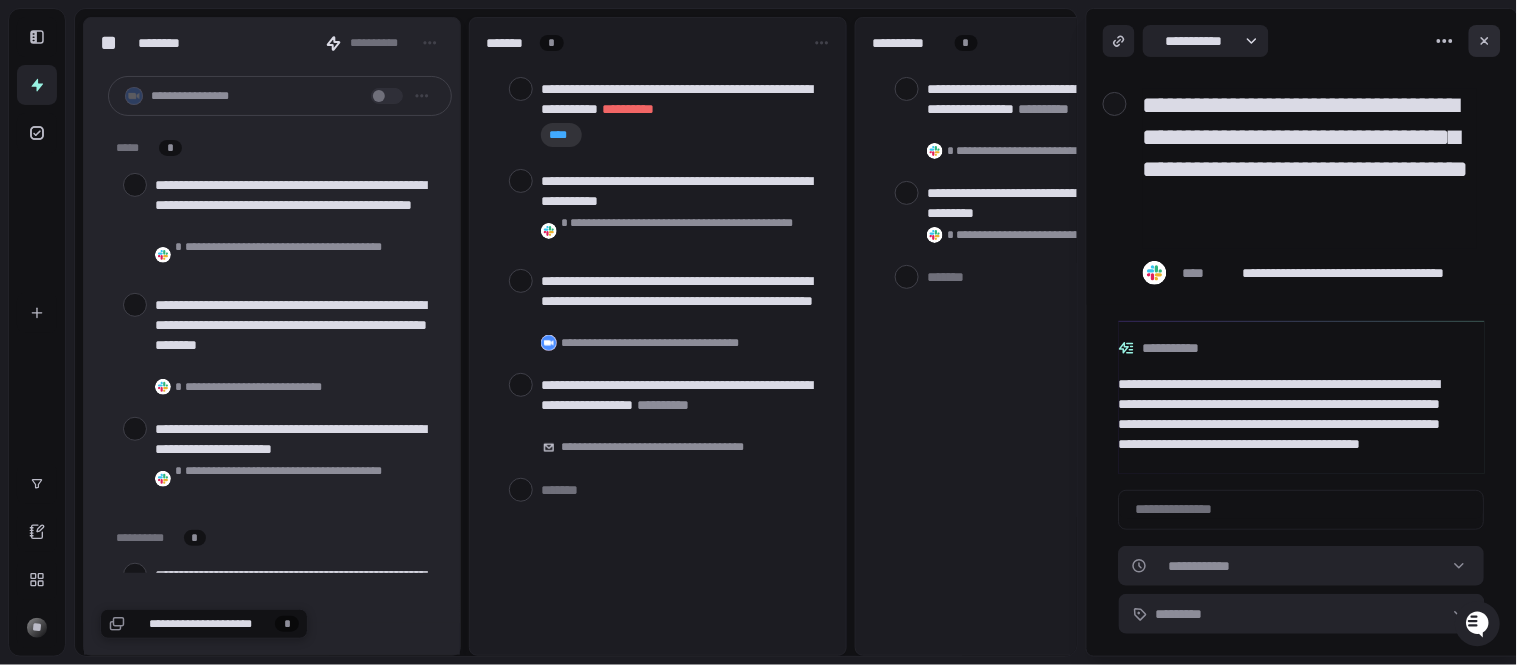 click at bounding box center (1485, 41) 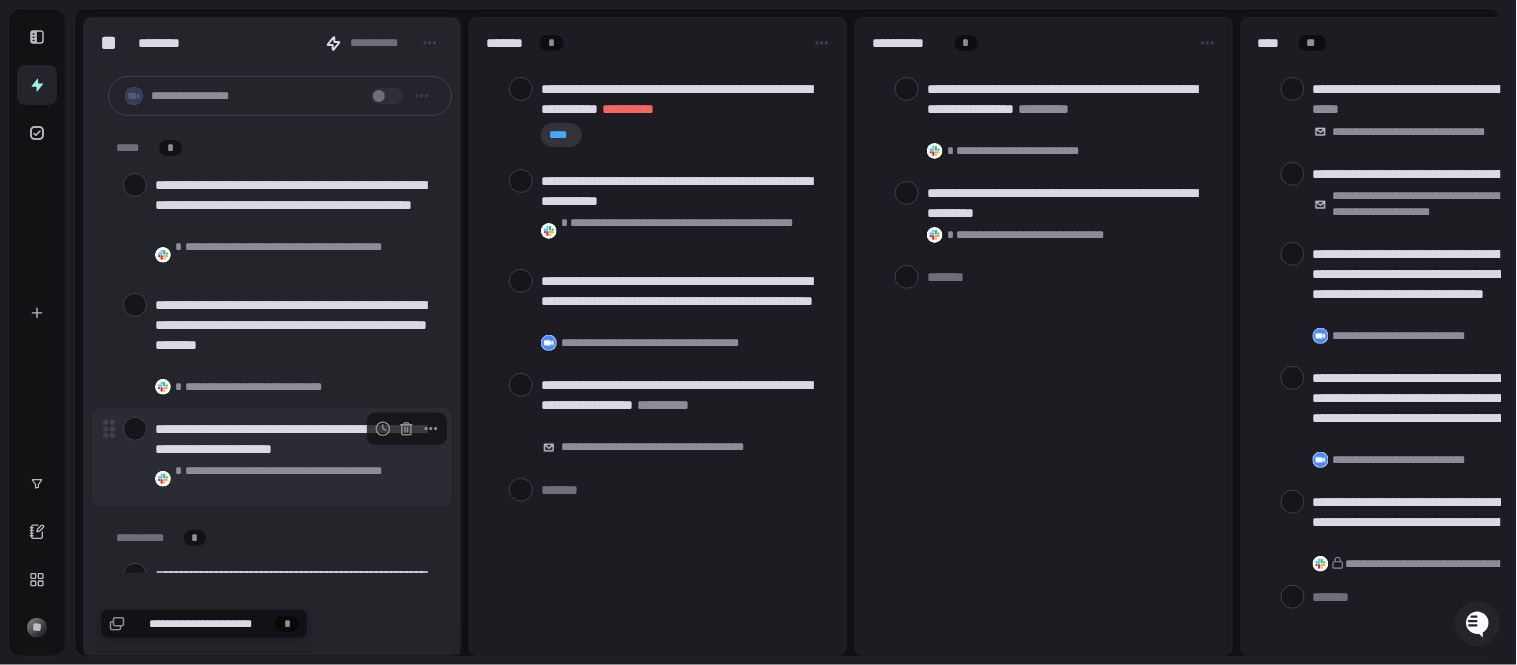 click on "**********" at bounding box center (295, 439) 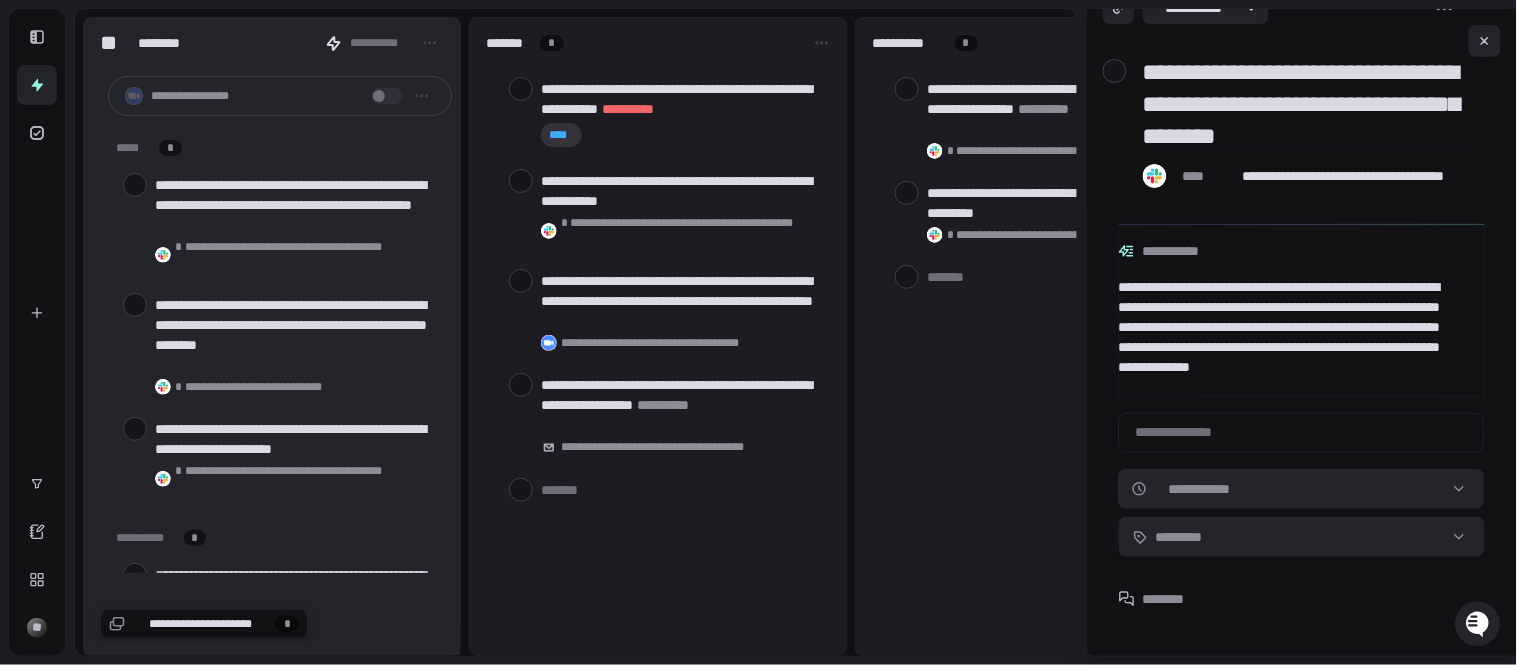 scroll, scrollTop: 0, scrollLeft: 0, axis: both 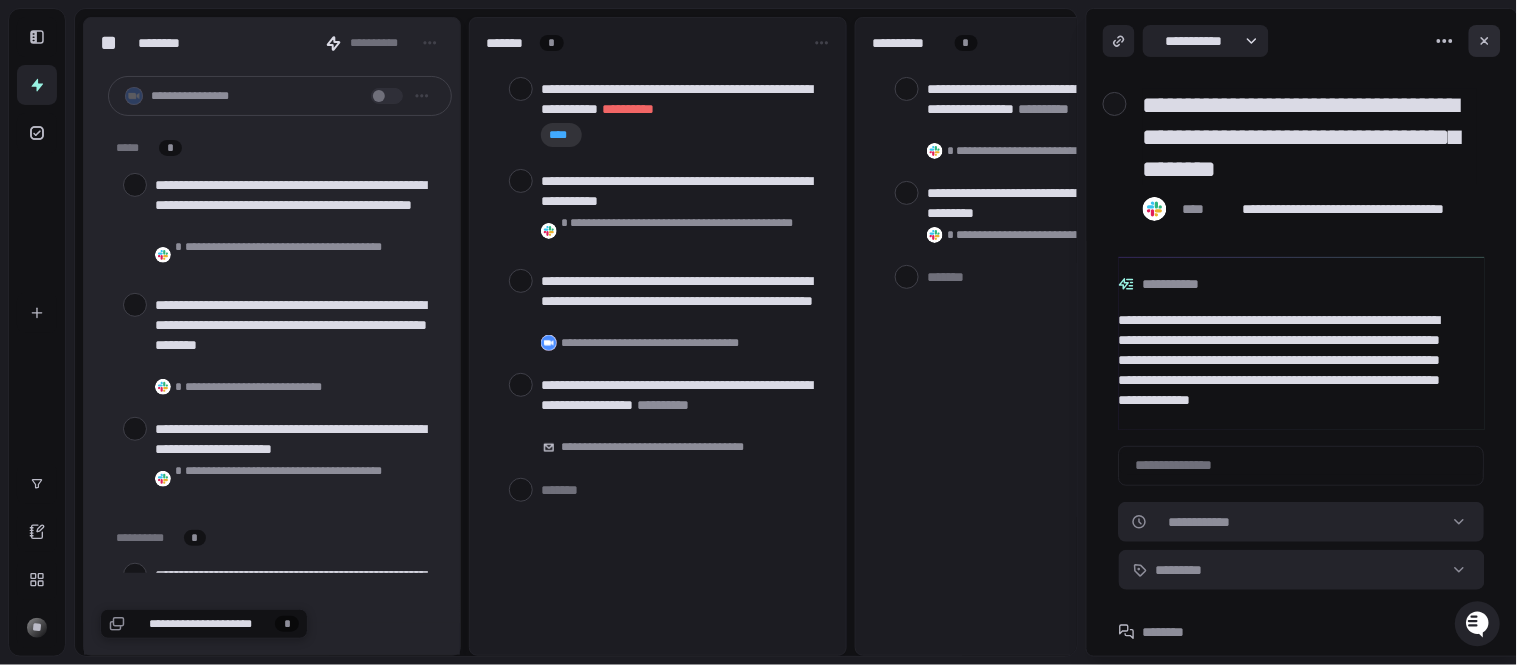click at bounding box center (1485, 41) 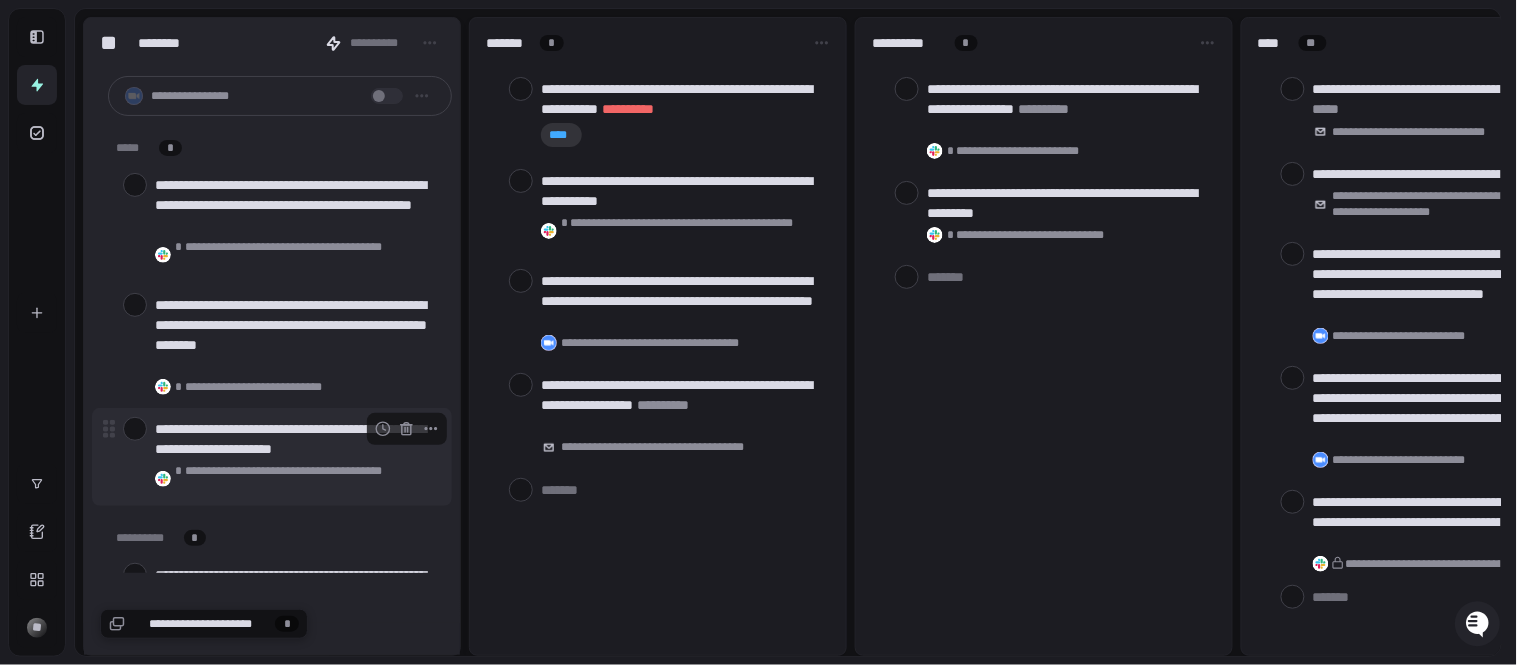 click at bounding box center [135, 429] 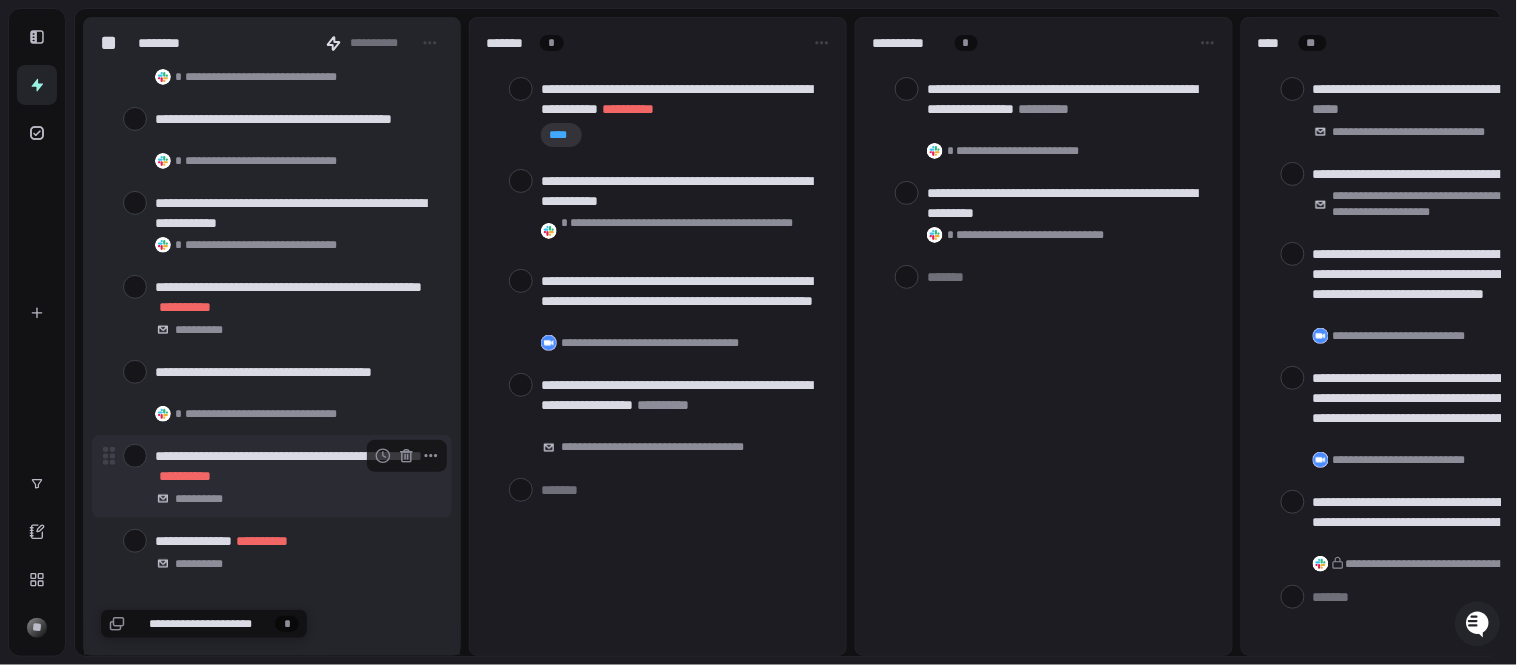 scroll, scrollTop: 444, scrollLeft: 0, axis: vertical 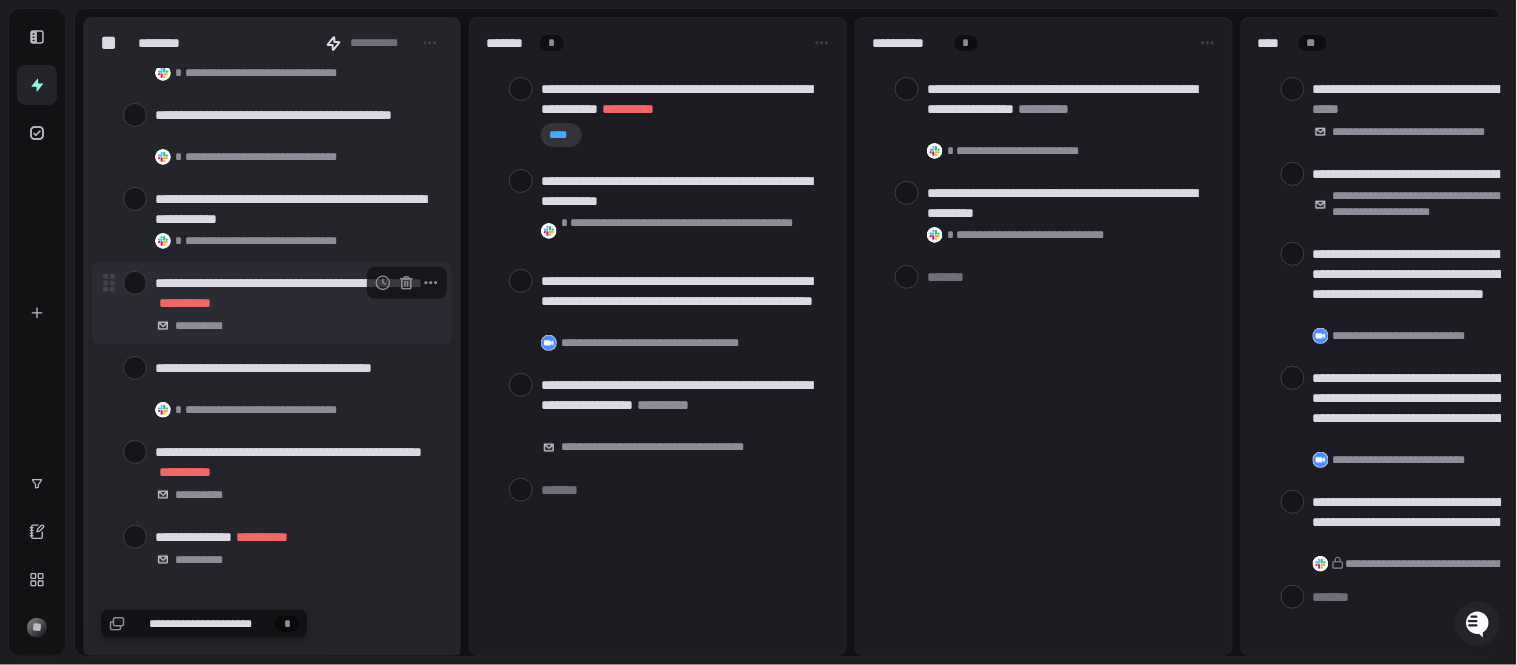 click on "**********" at bounding box center (295, 293) 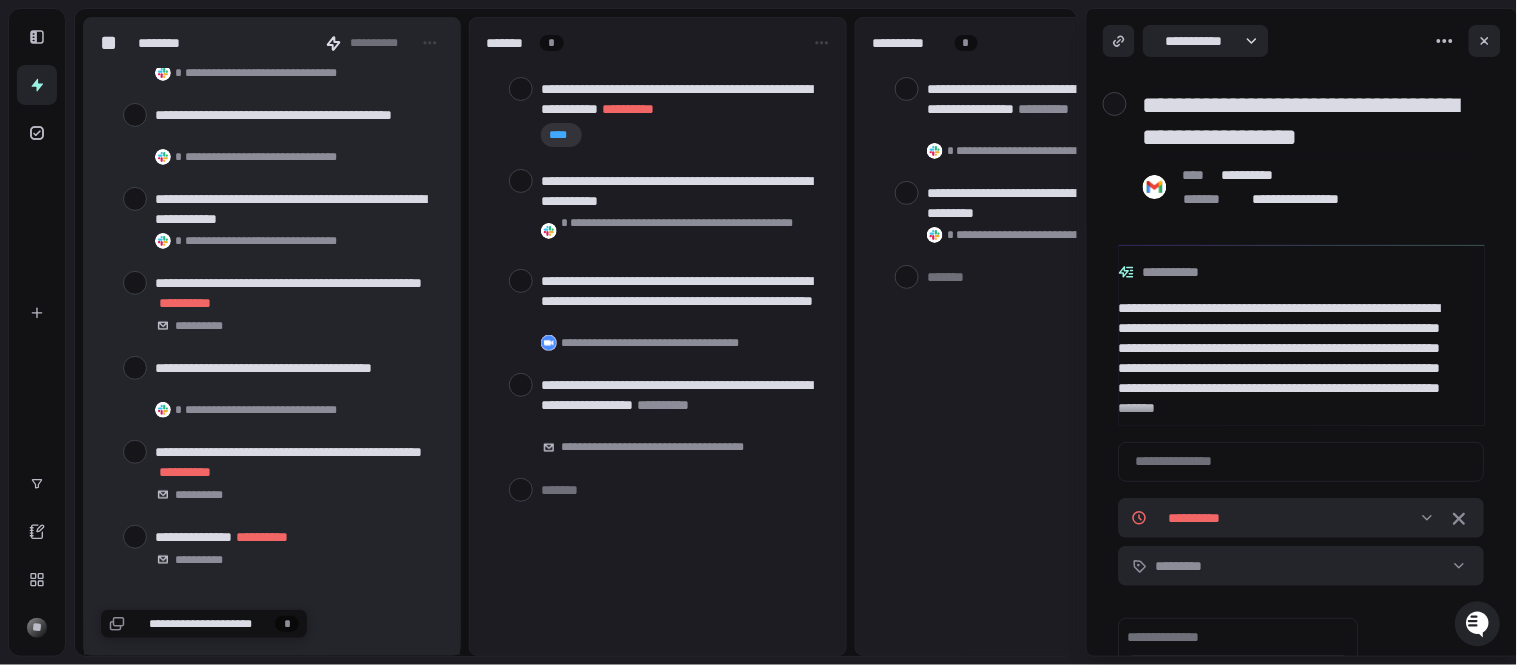 scroll, scrollTop: 0, scrollLeft: 0, axis: both 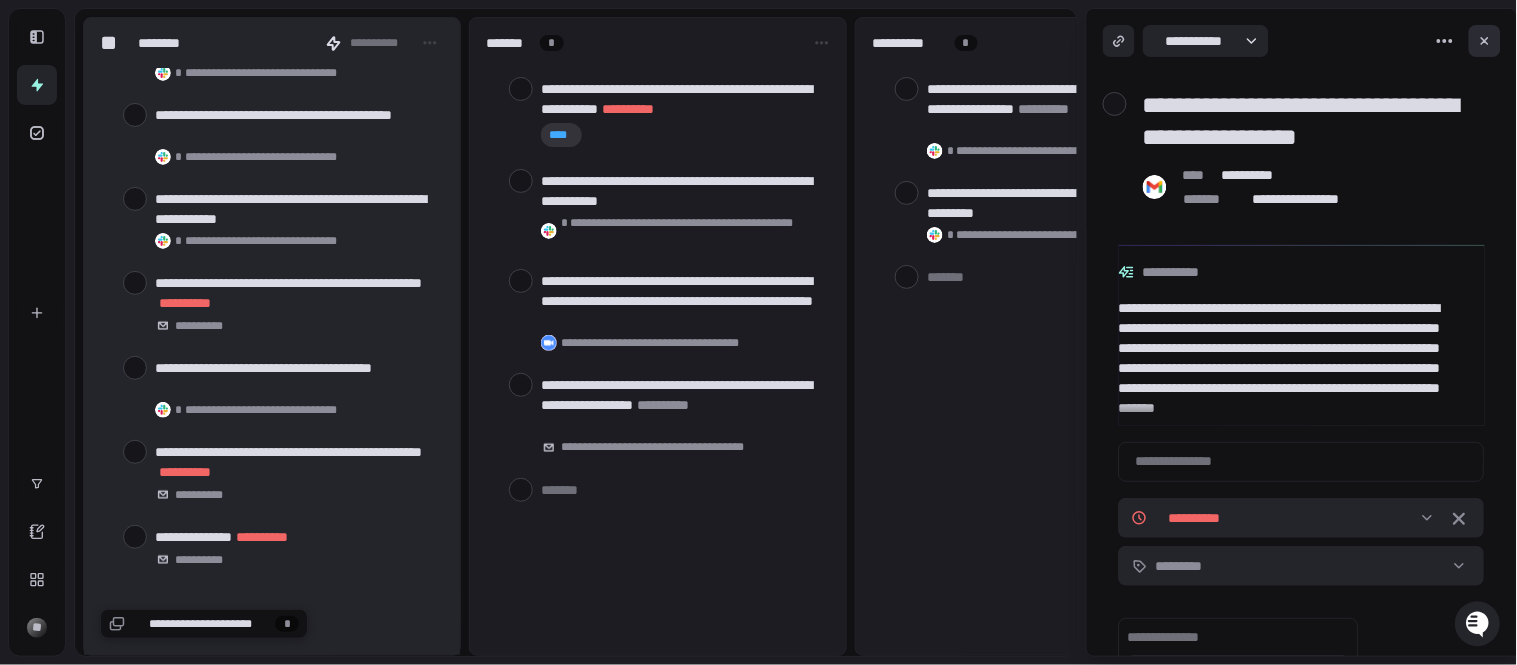 click at bounding box center (1485, 41) 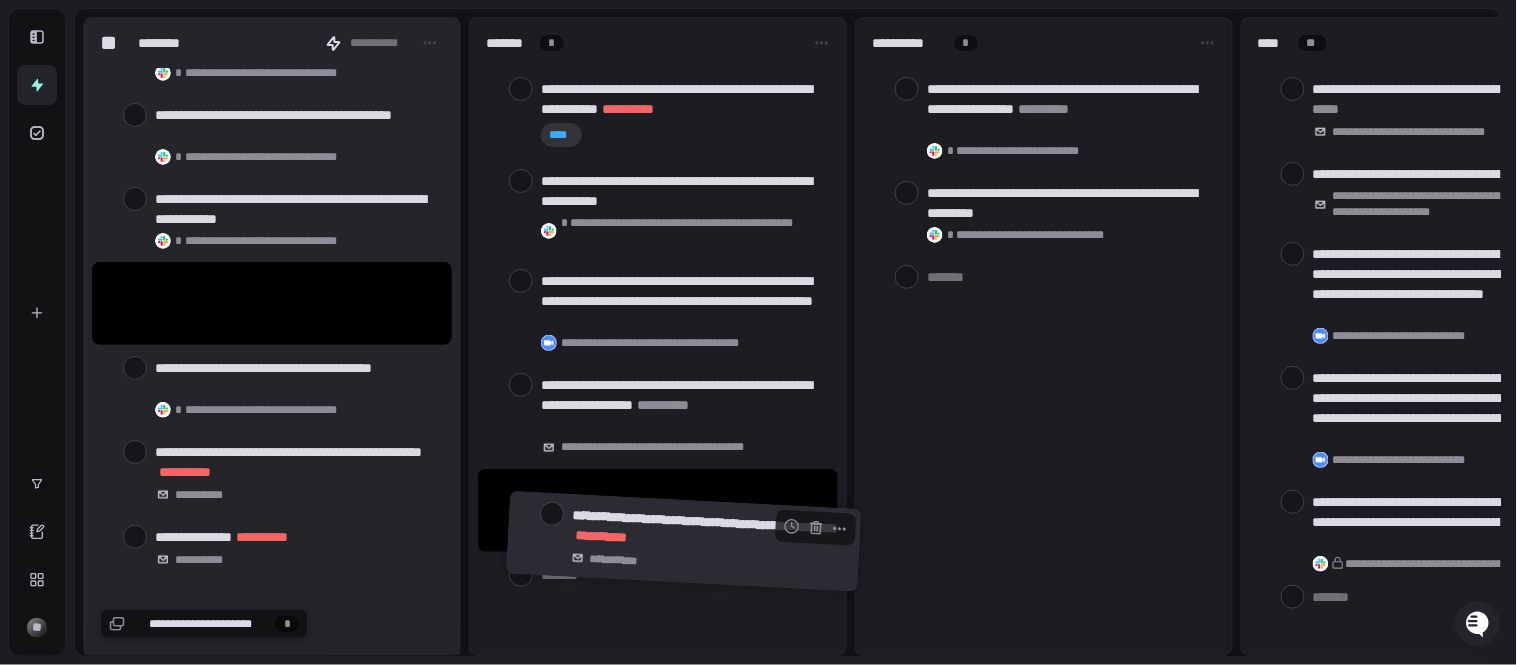 drag, startPoint x: 213, startPoint y: 294, endPoint x: 628, endPoint y: 531, distance: 477.90585 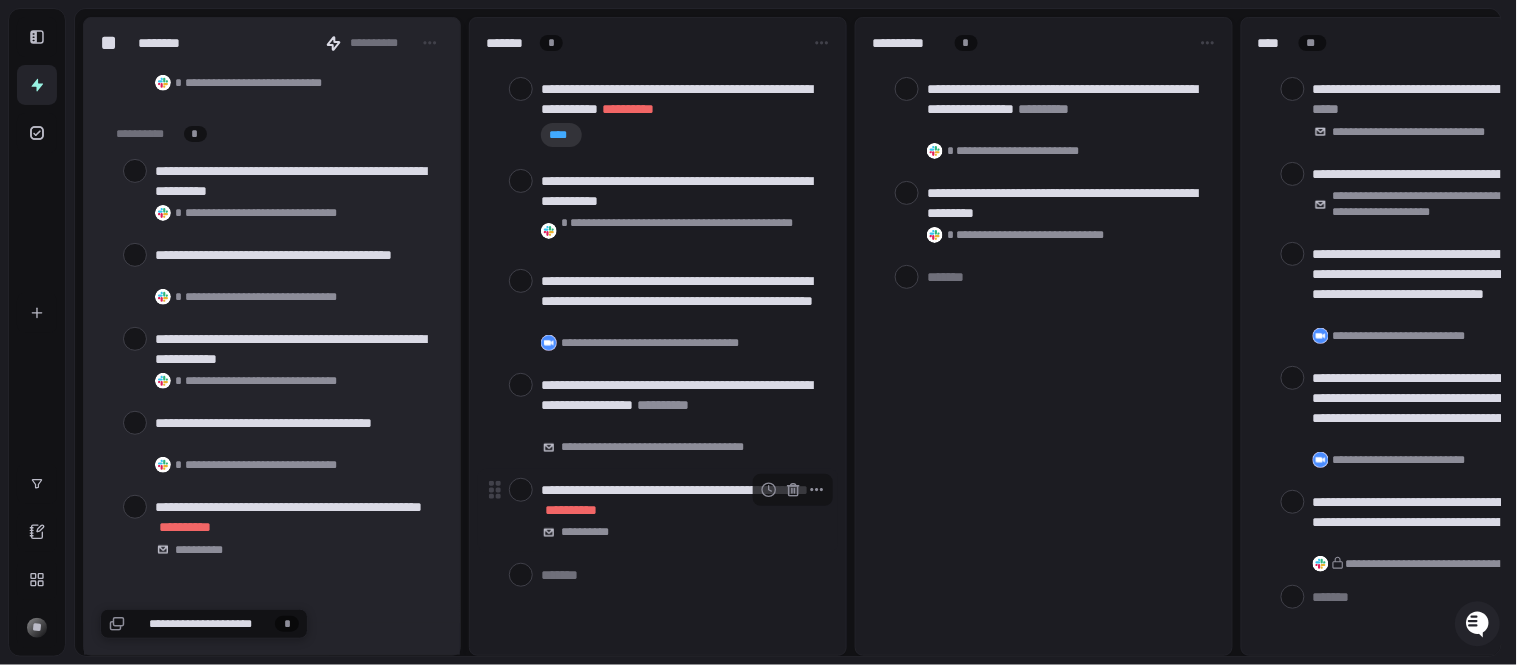 scroll, scrollTop: 584, scrollLeft: 0, axis: vertical 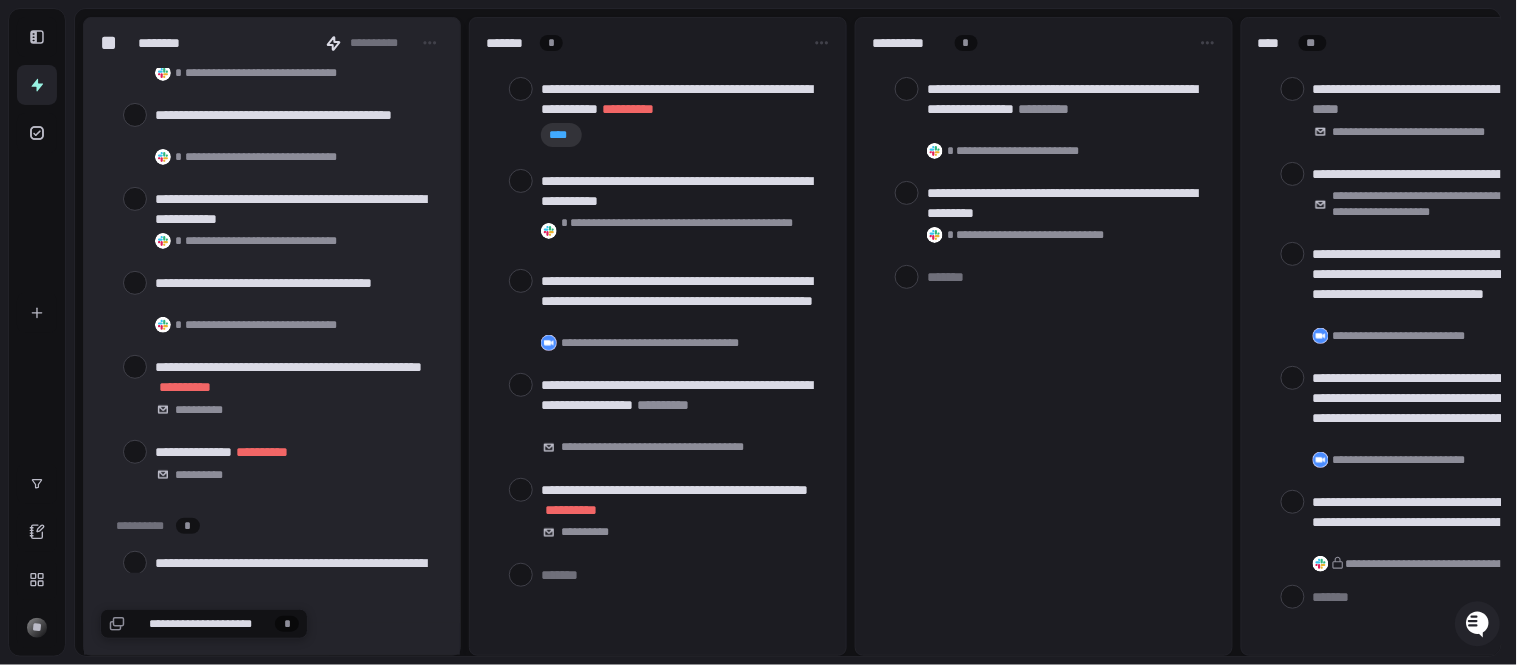 type on "*" 